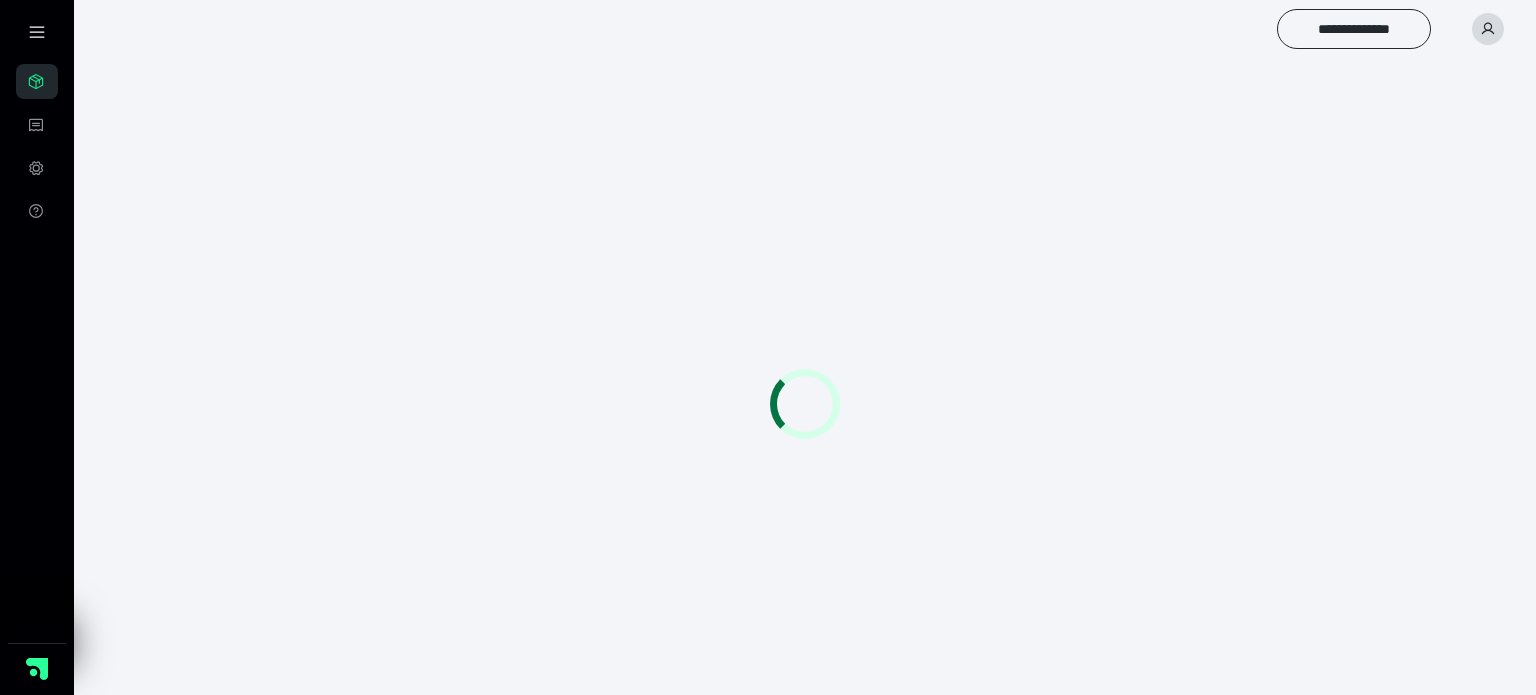 scroll, scrollTop: 0, scrollLeft: 0, axis: both 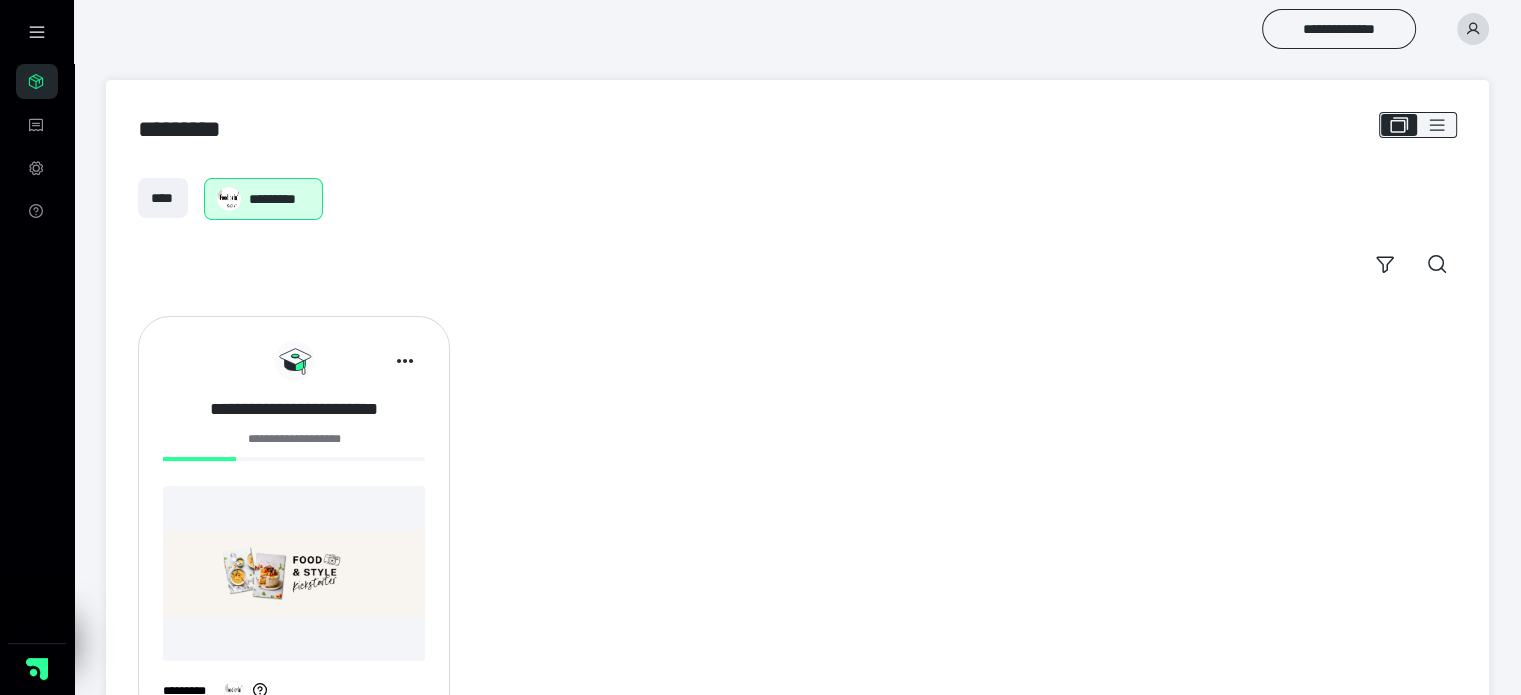 click on "**********" at bounding box center [294, 409] 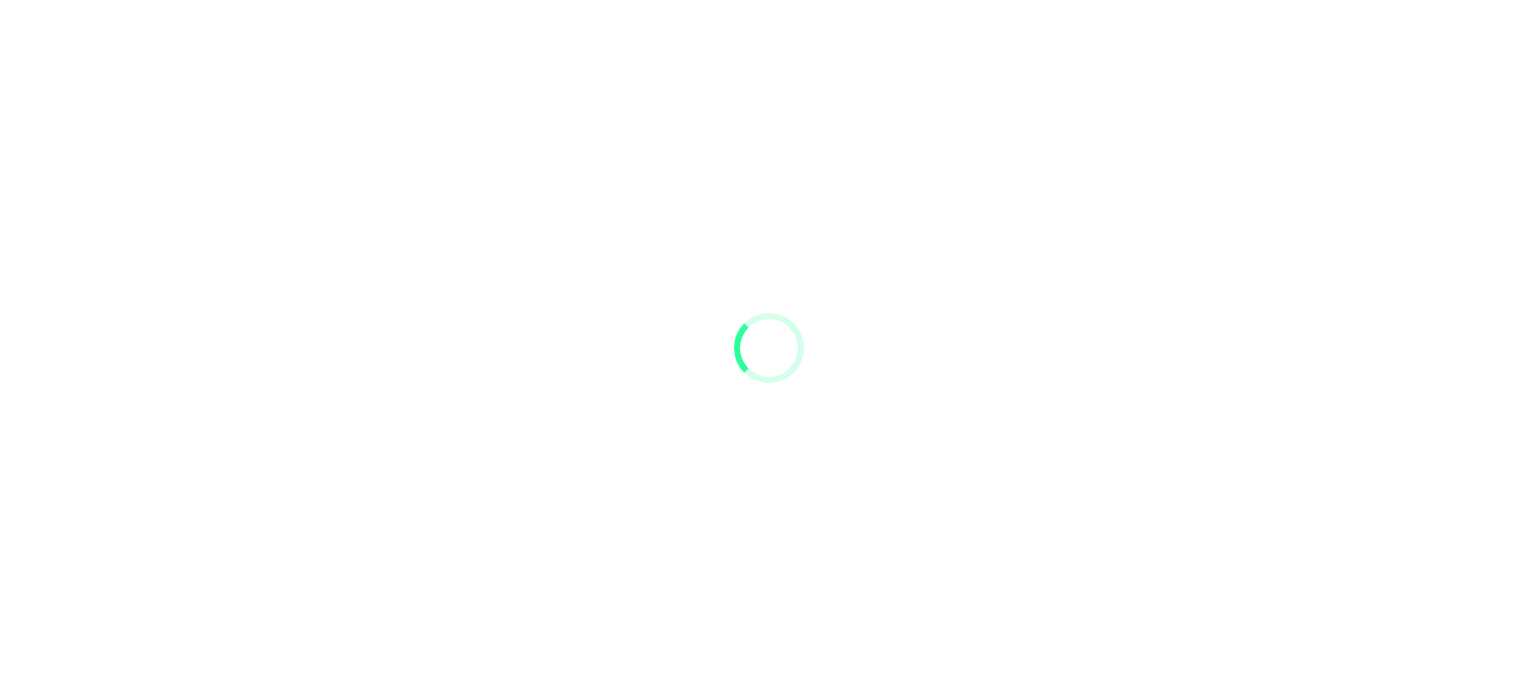 scroll, scrollTop: 0, scrollLeft: 0, axis: both 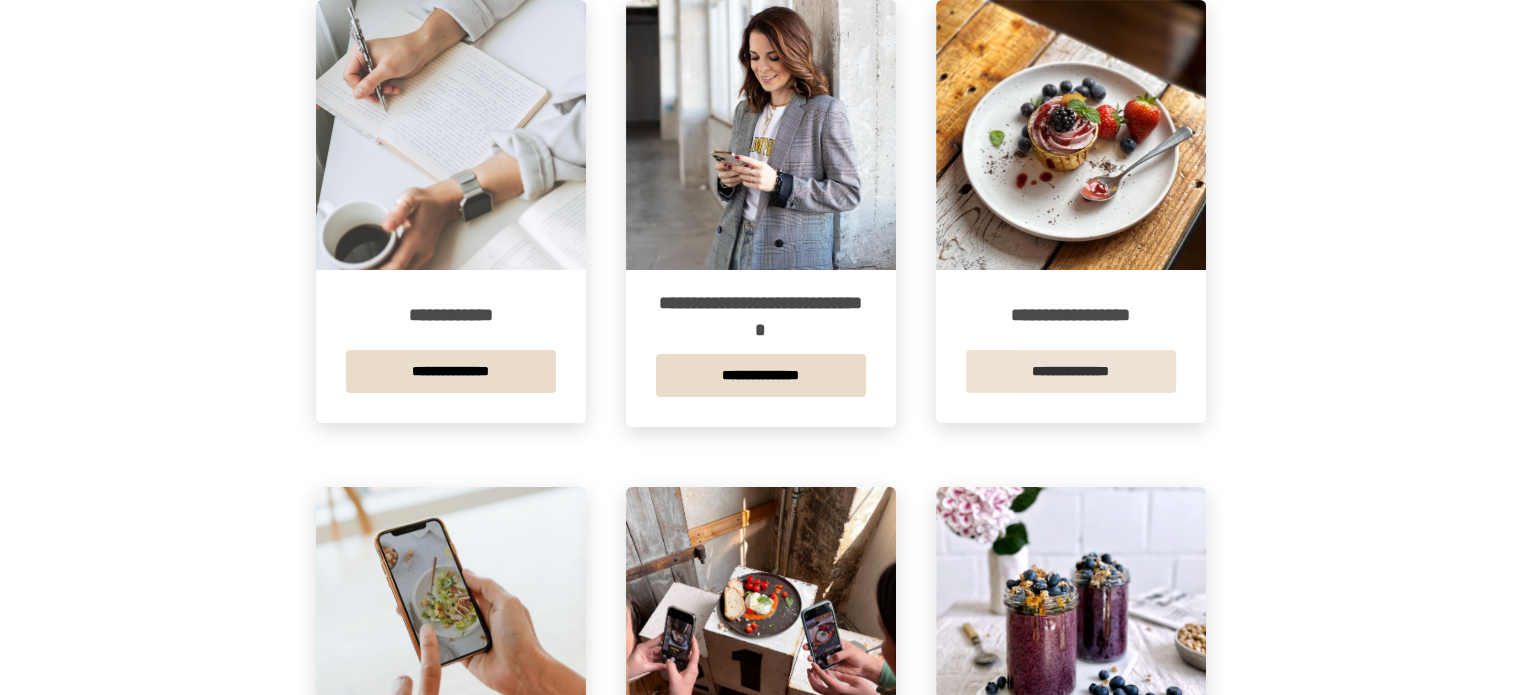 click on "**********" at bounding box center [1071, 371] 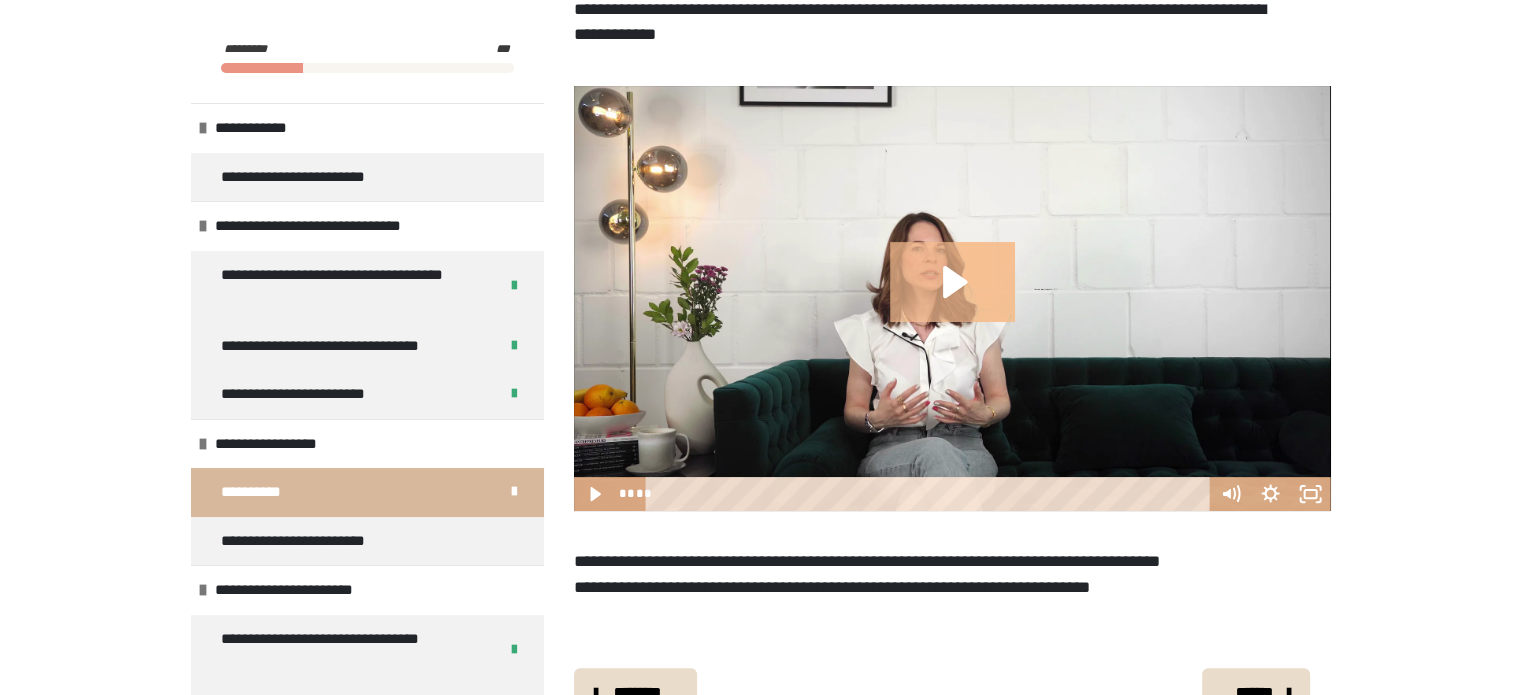 scroll, scrollTop: 476, scrollLeft: 0, axis: vertical 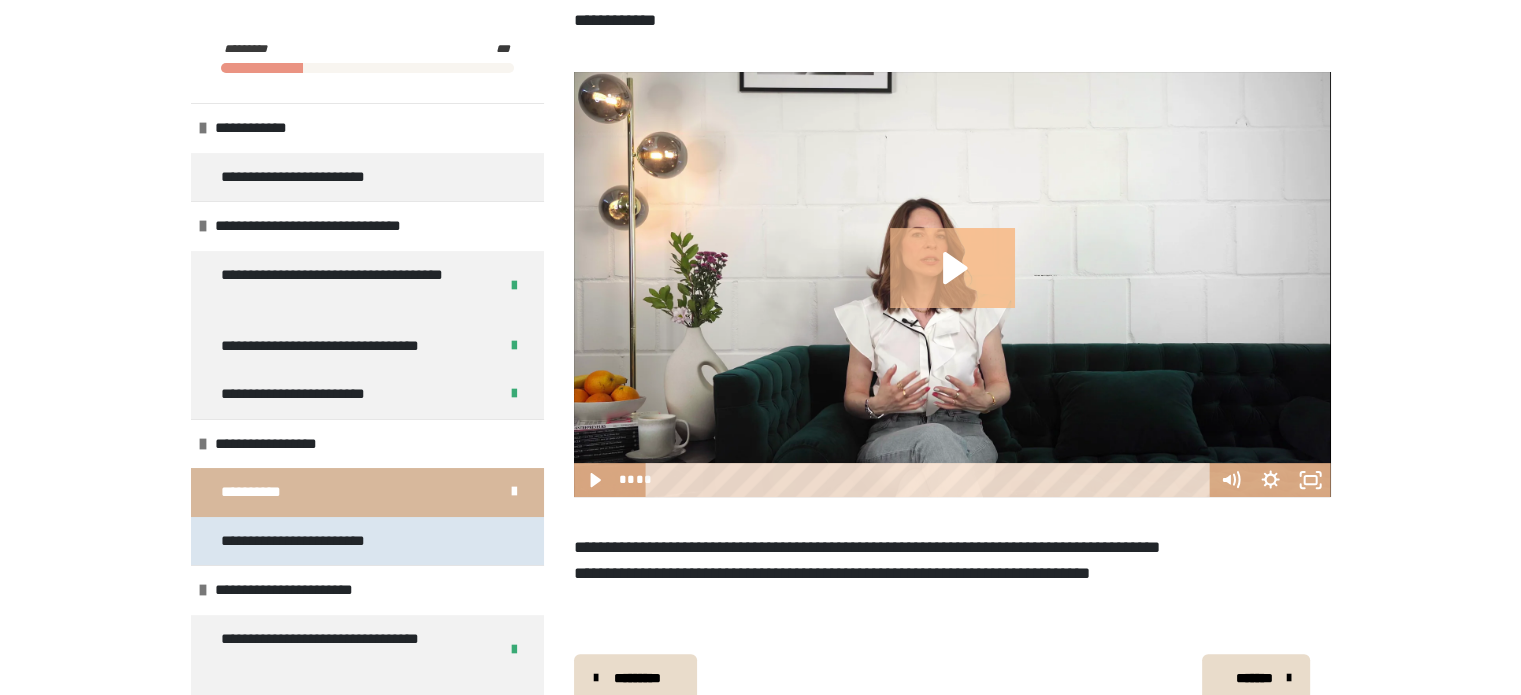 click on "**********" at bounding box center [367, 541] 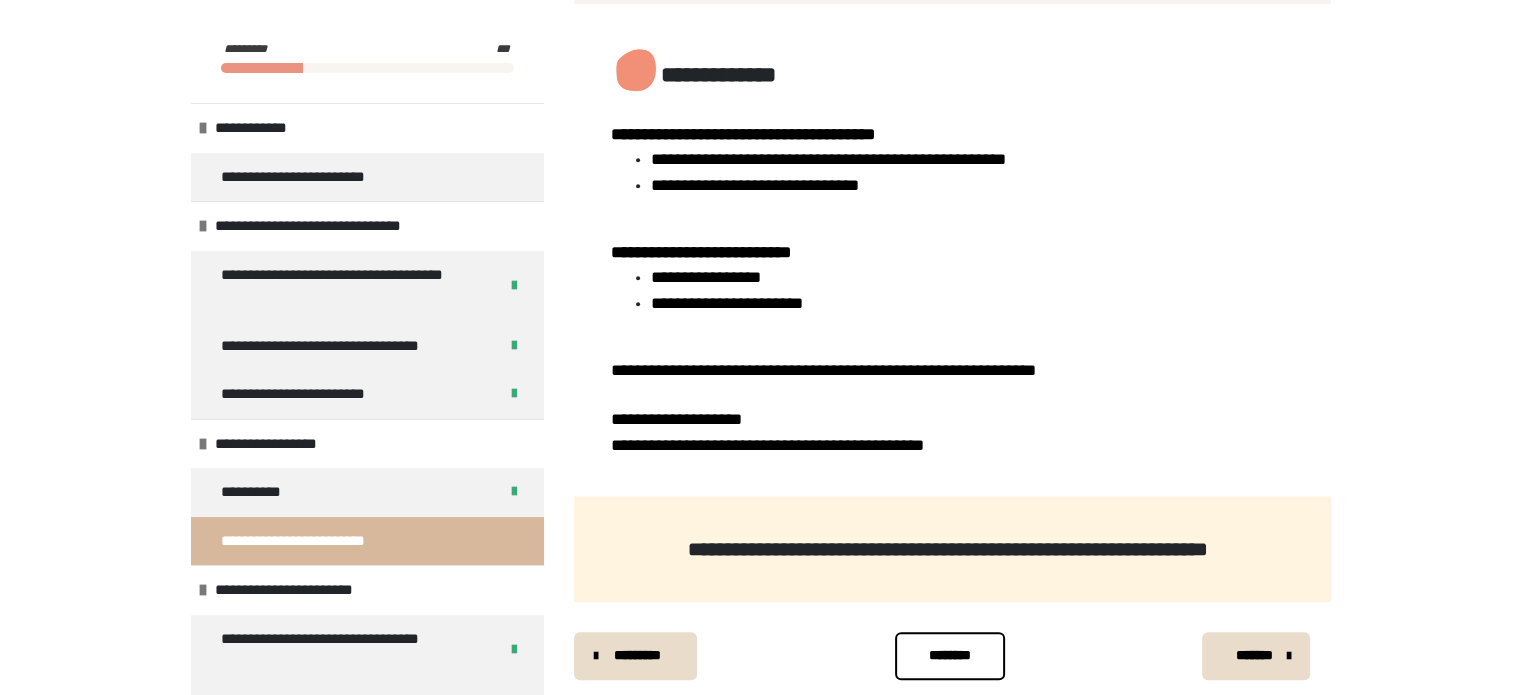 scroll, scrollTop: 1030, scrollLeft: 0, axis: vertical 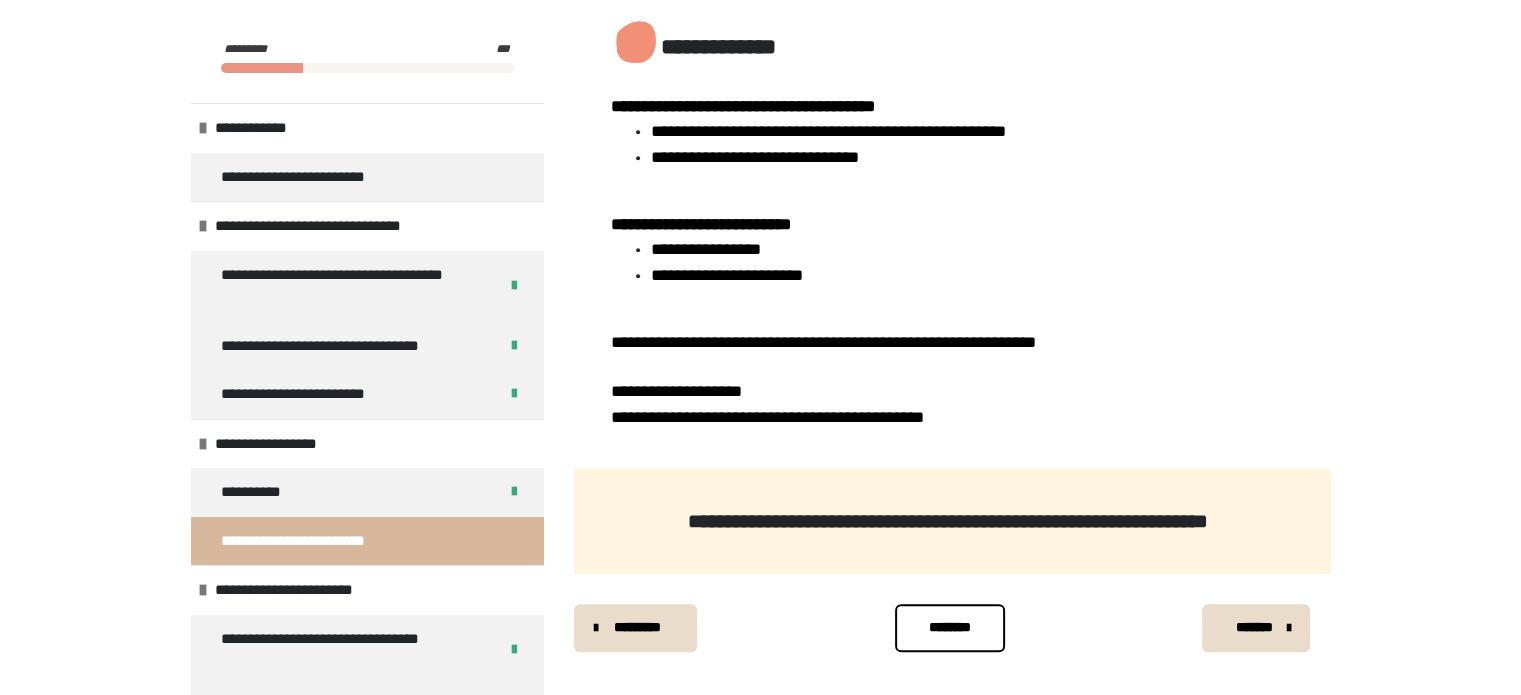 click on "********" at bounding box center [950, 628] 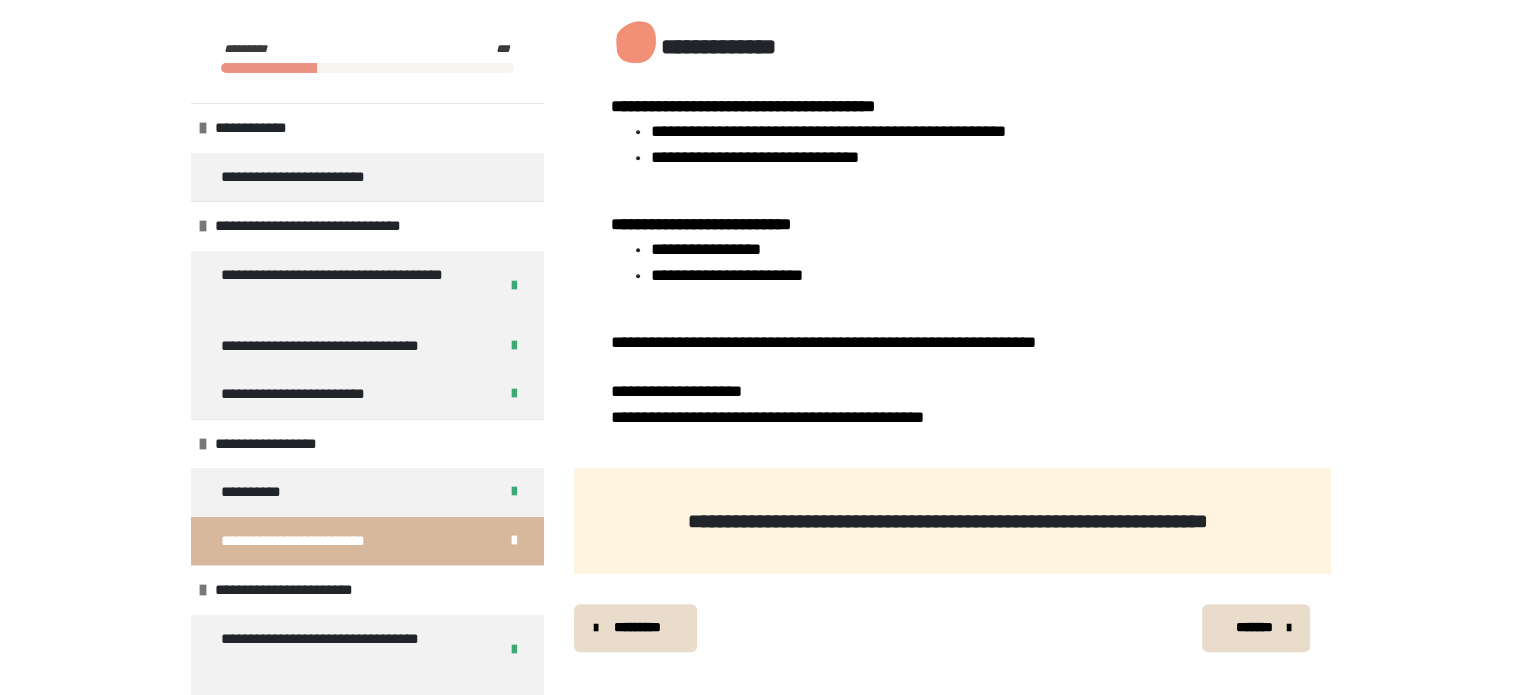 click on "*******" at bounding box center (1254, 627) 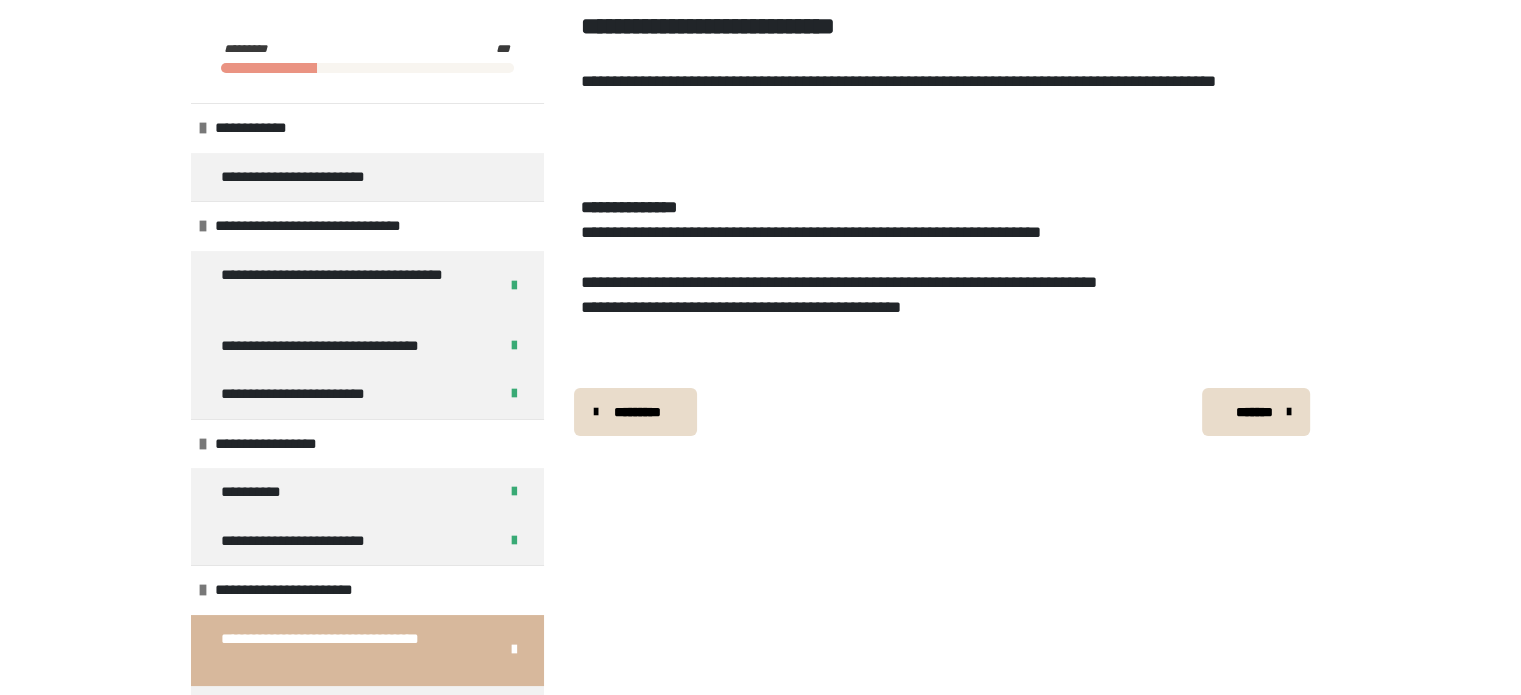 scroll, scrollTop: 340, scrollLeft: 0, axis: vertical 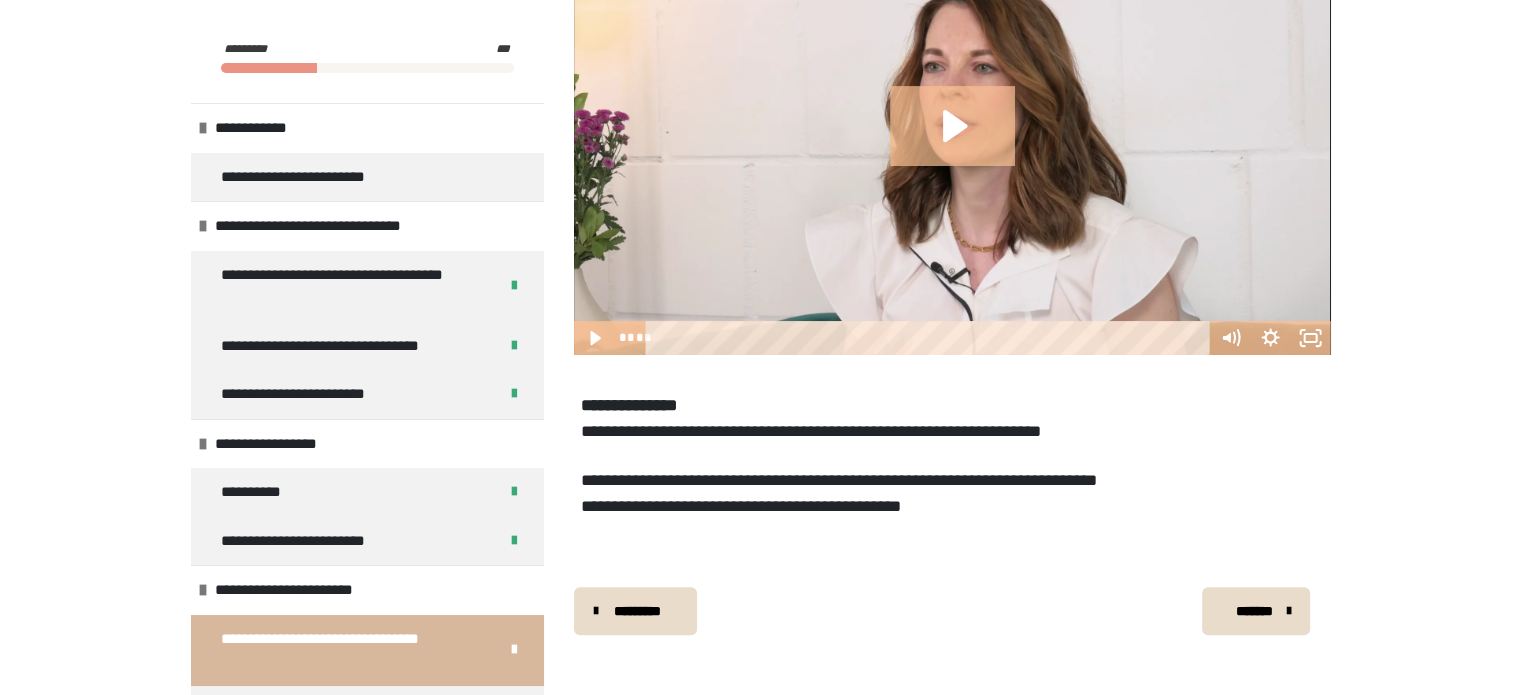 click on "*******" at bounding box center [1256, 611] 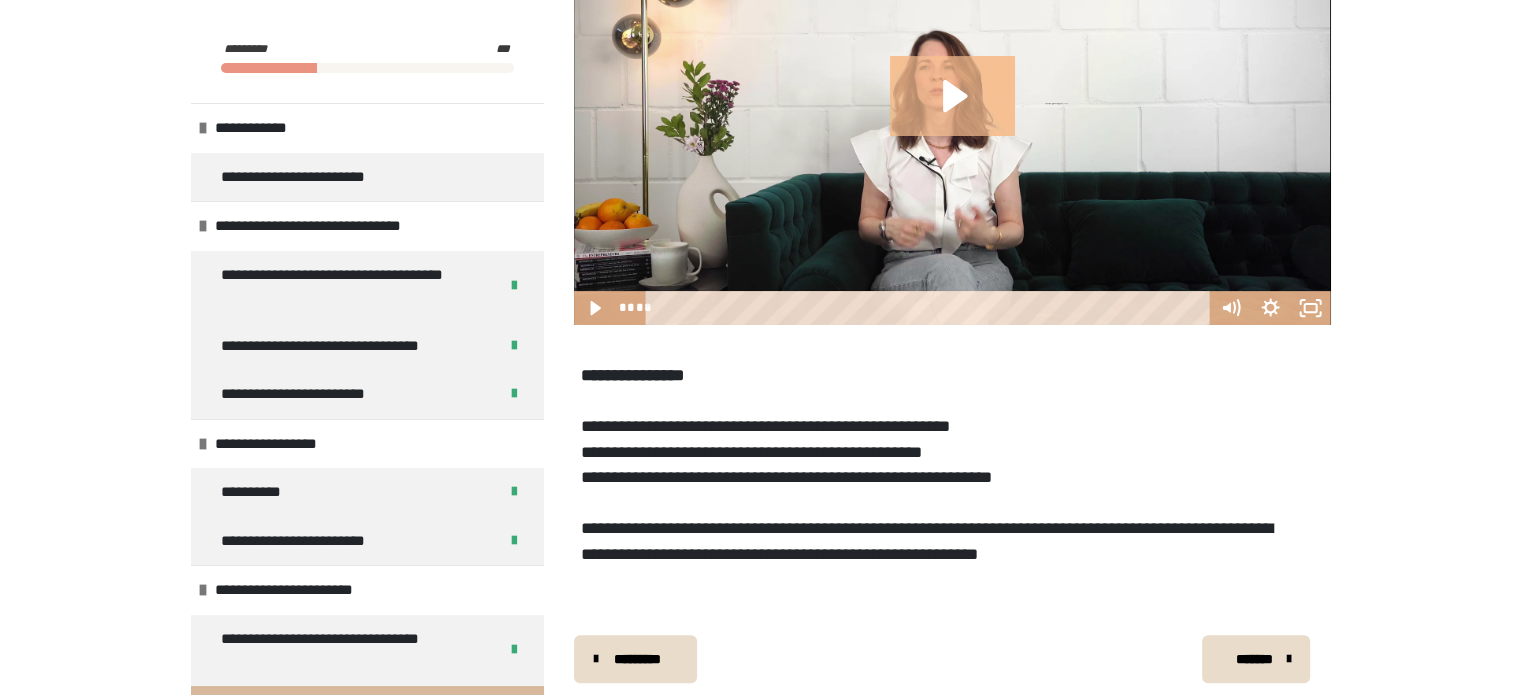 scroll, scrollTop: 697, scrollLeft: 0, axis: vertical 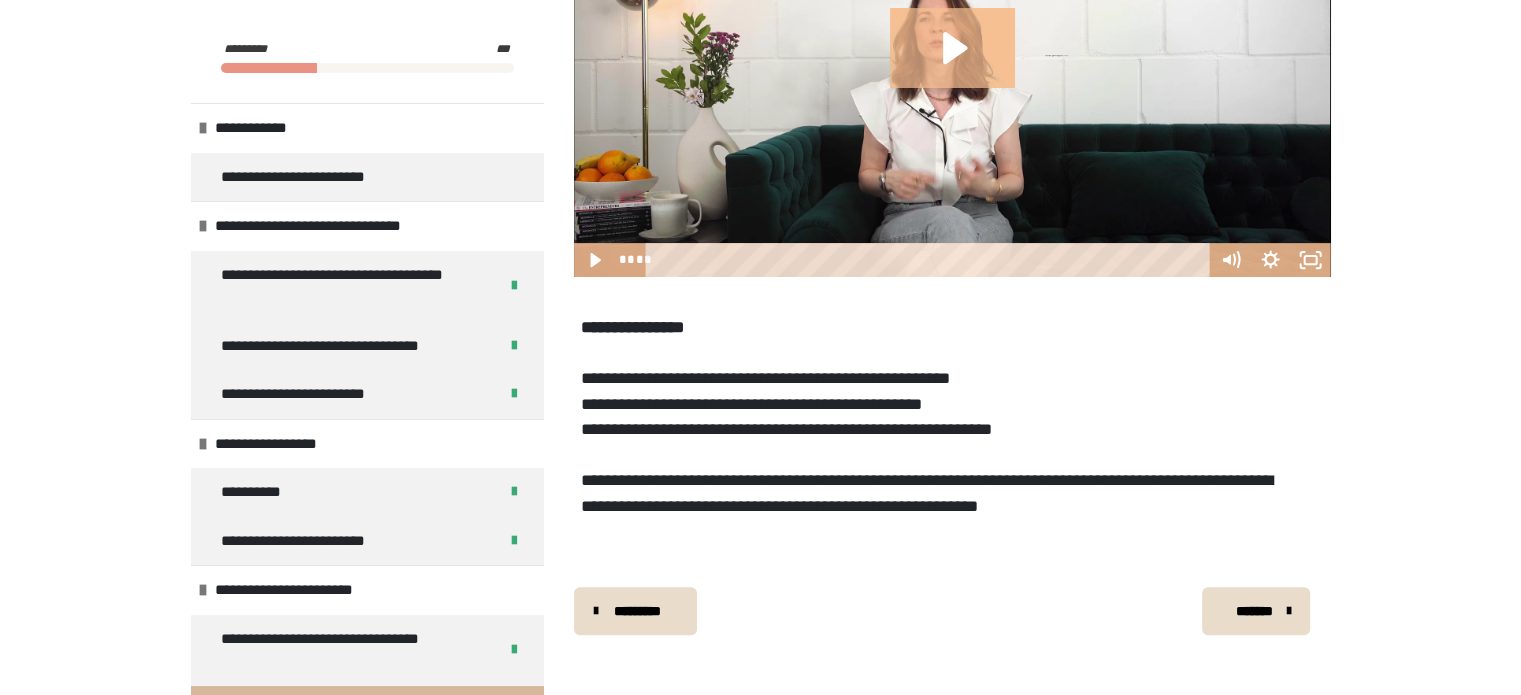 click at bounding box center (1288, 611) 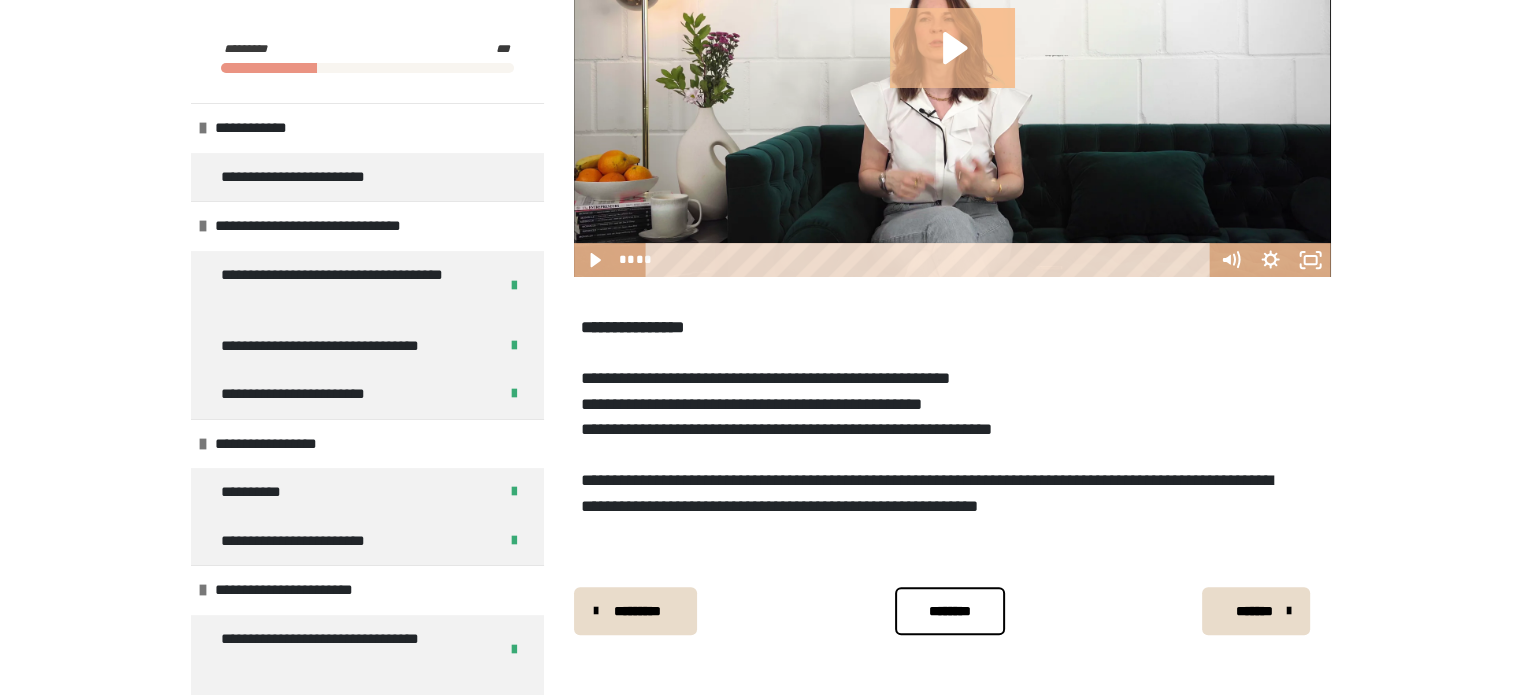 scroll, scrollTop: 697, scrollLeft: 0, axis: vertical 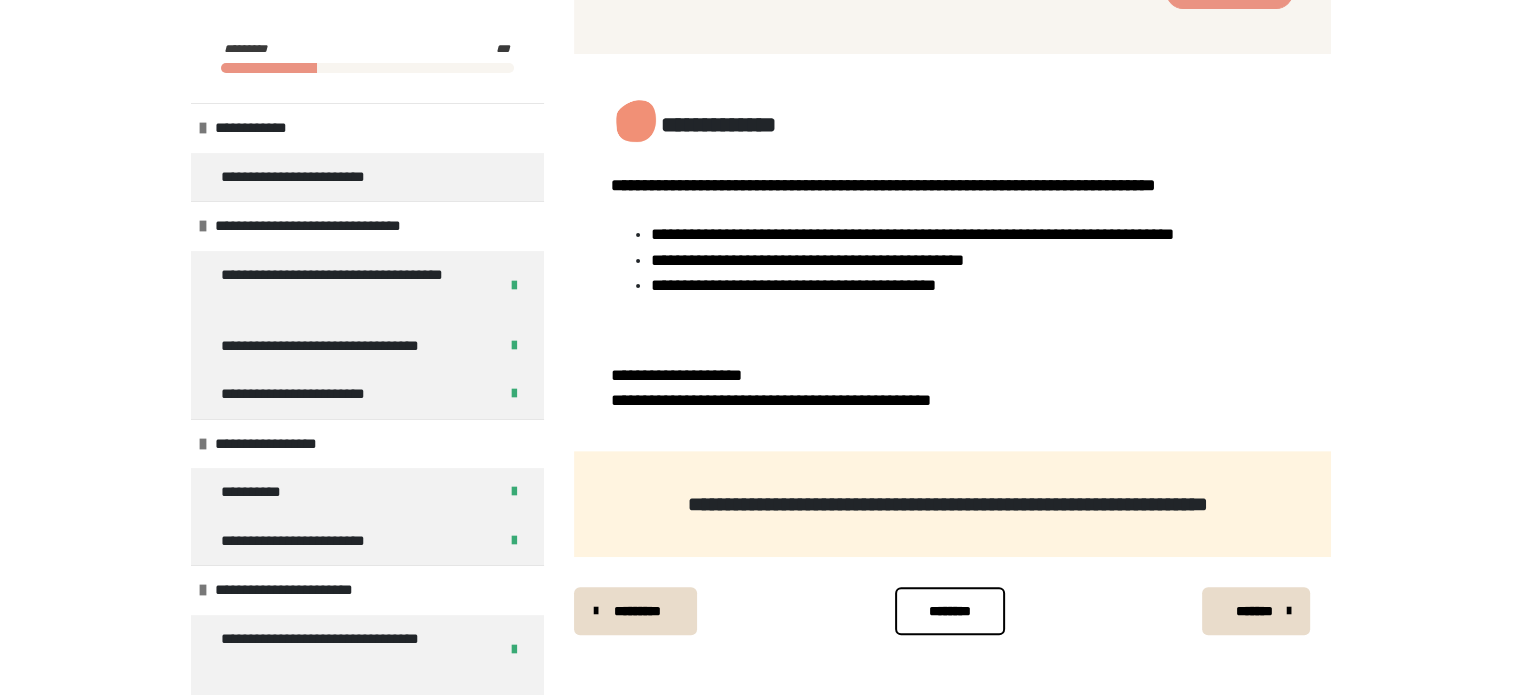 click on "********" at bounding box center (950, 611) 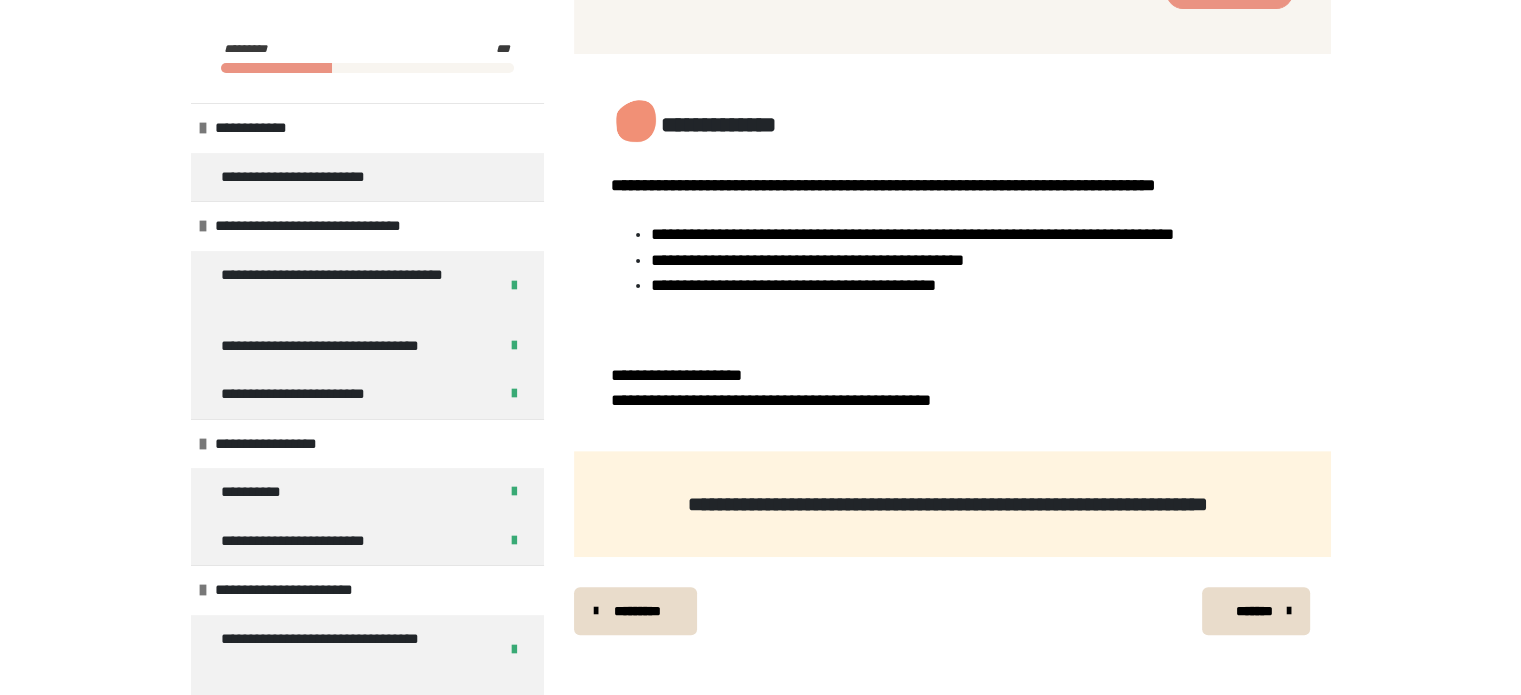 click on "*******" at bounding box center [1254, 611] 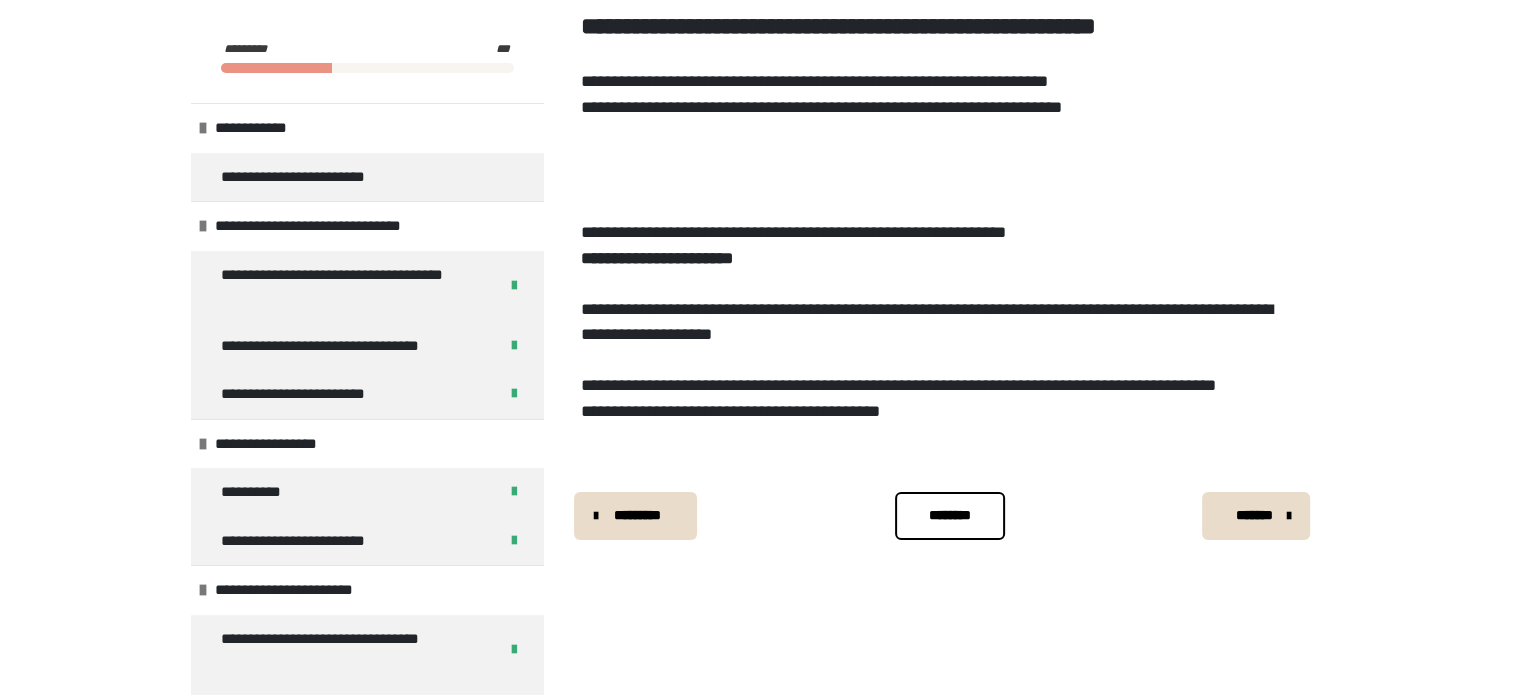 scroll, scrollTop: 340, scrollLeft: 0, axis: vertical 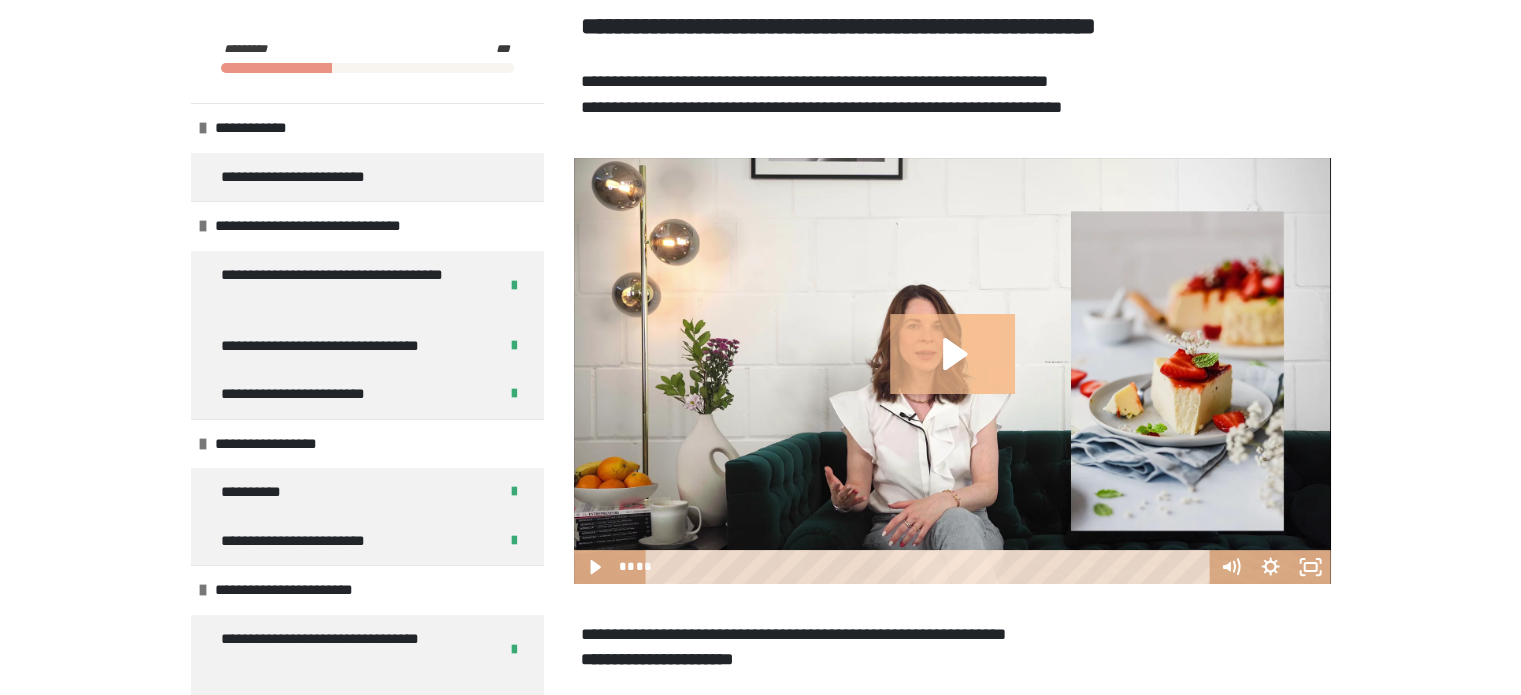 click 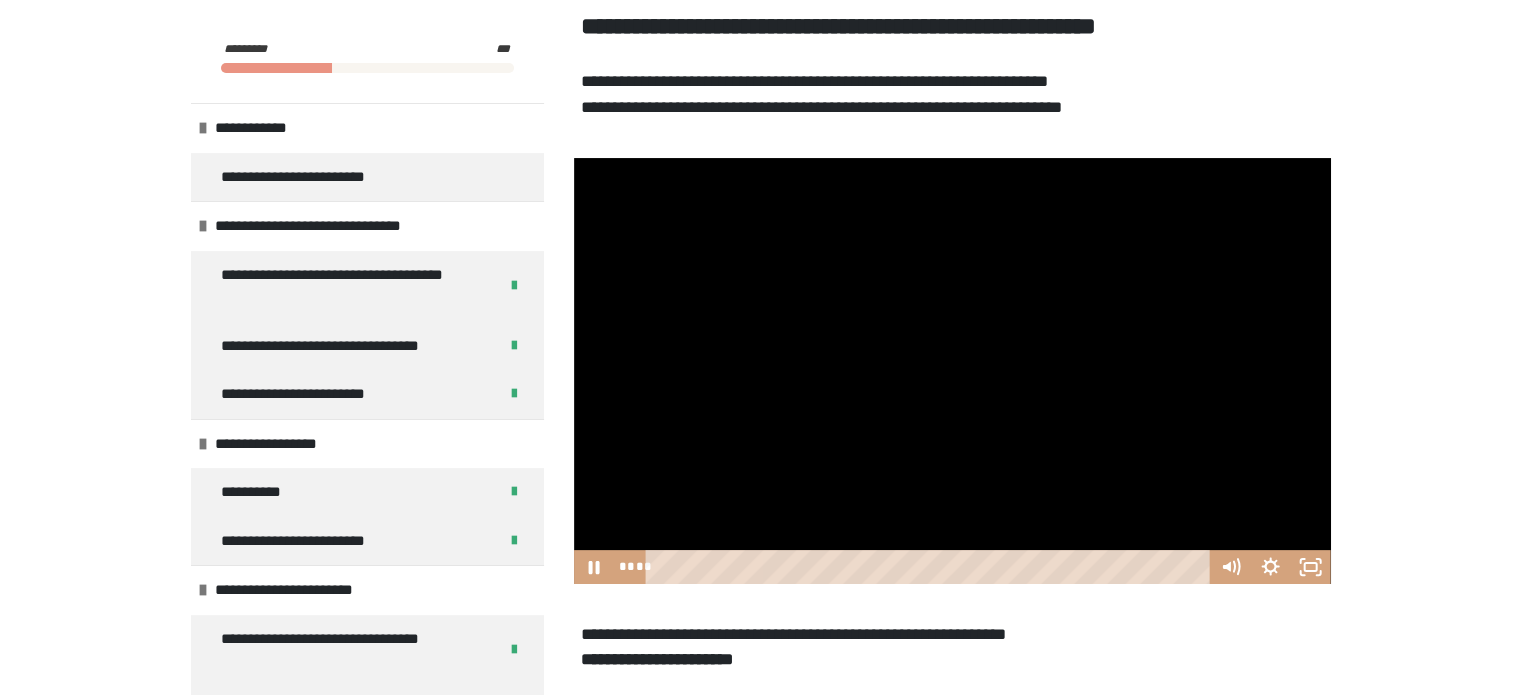 drag, startPoint x: 669, startPoint y: 561, endPoint x: 640, endPoint y: 563, distance: 29.068884 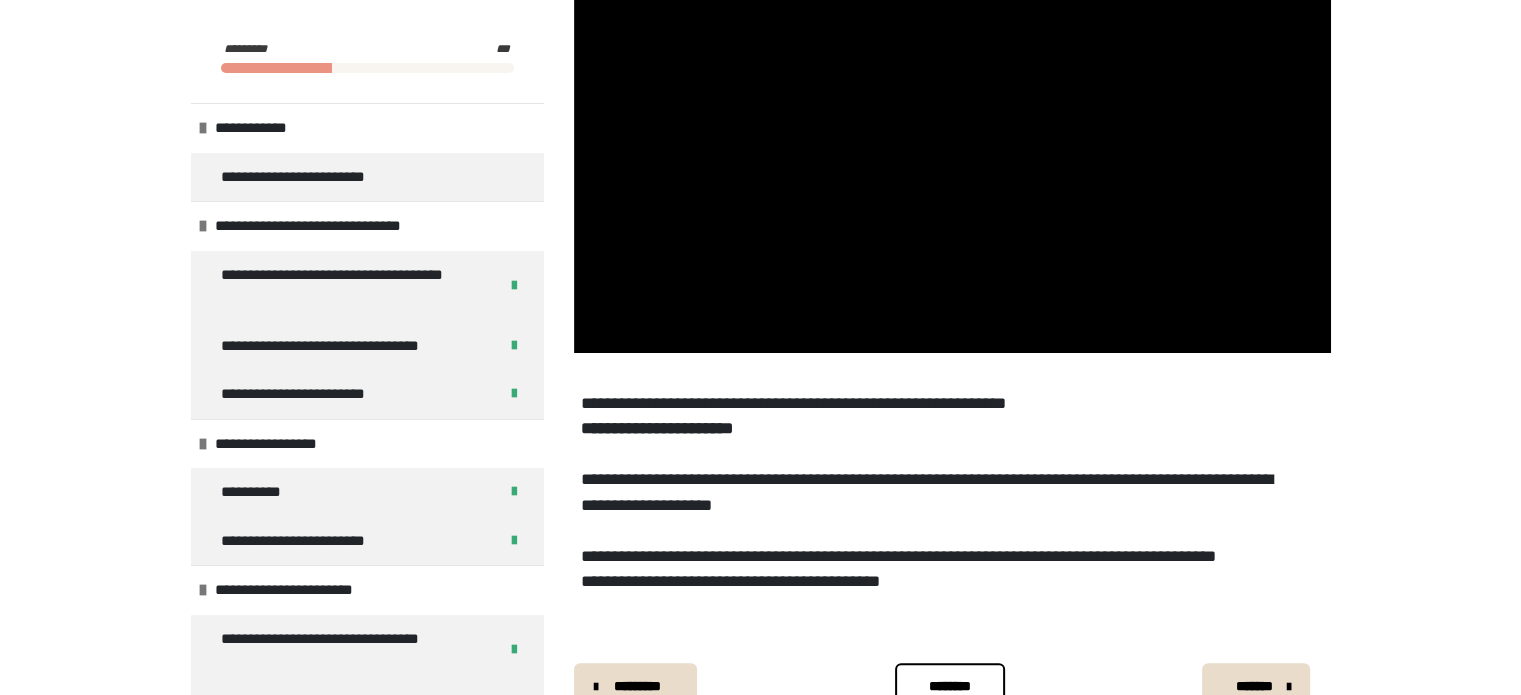 scroll, scrollTop: 672, scrollLeft: 0, axis: vertical 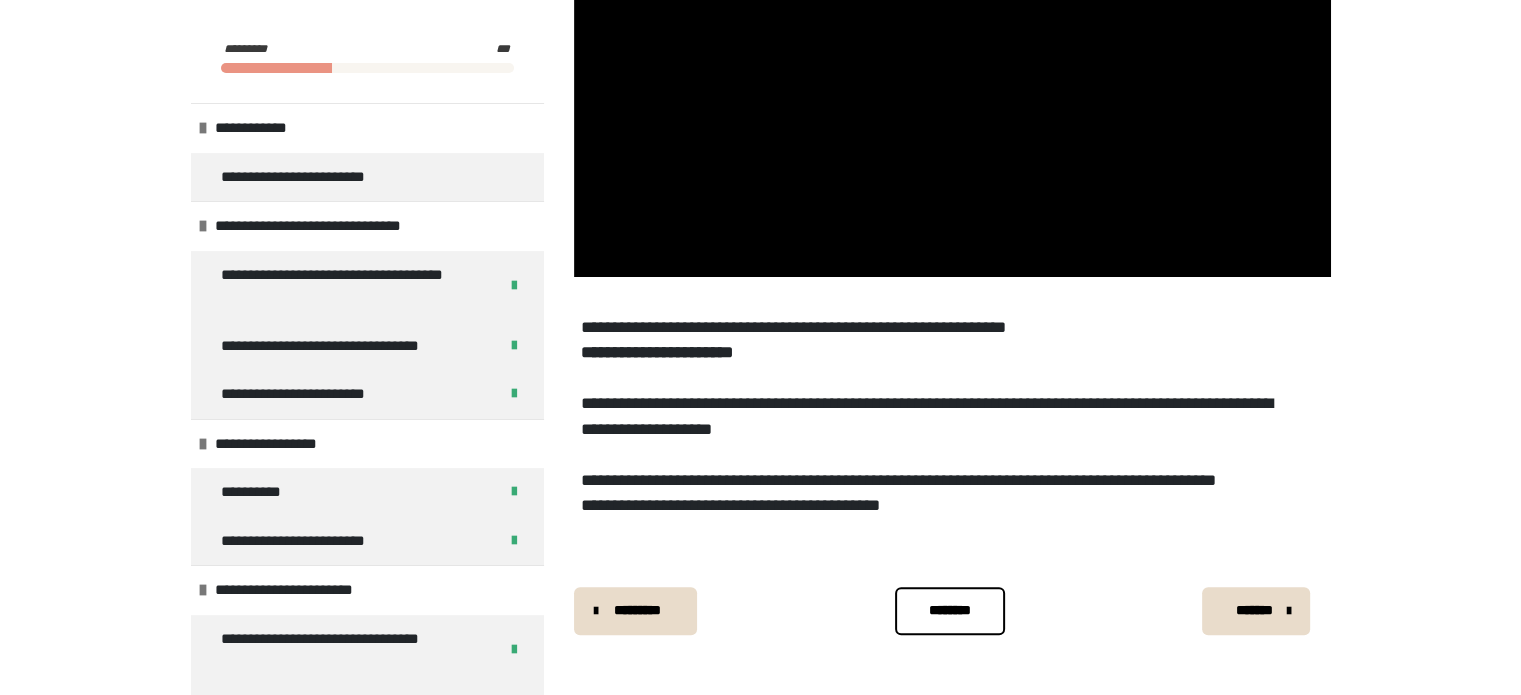 click on "********" at bounding box center (950, 610) 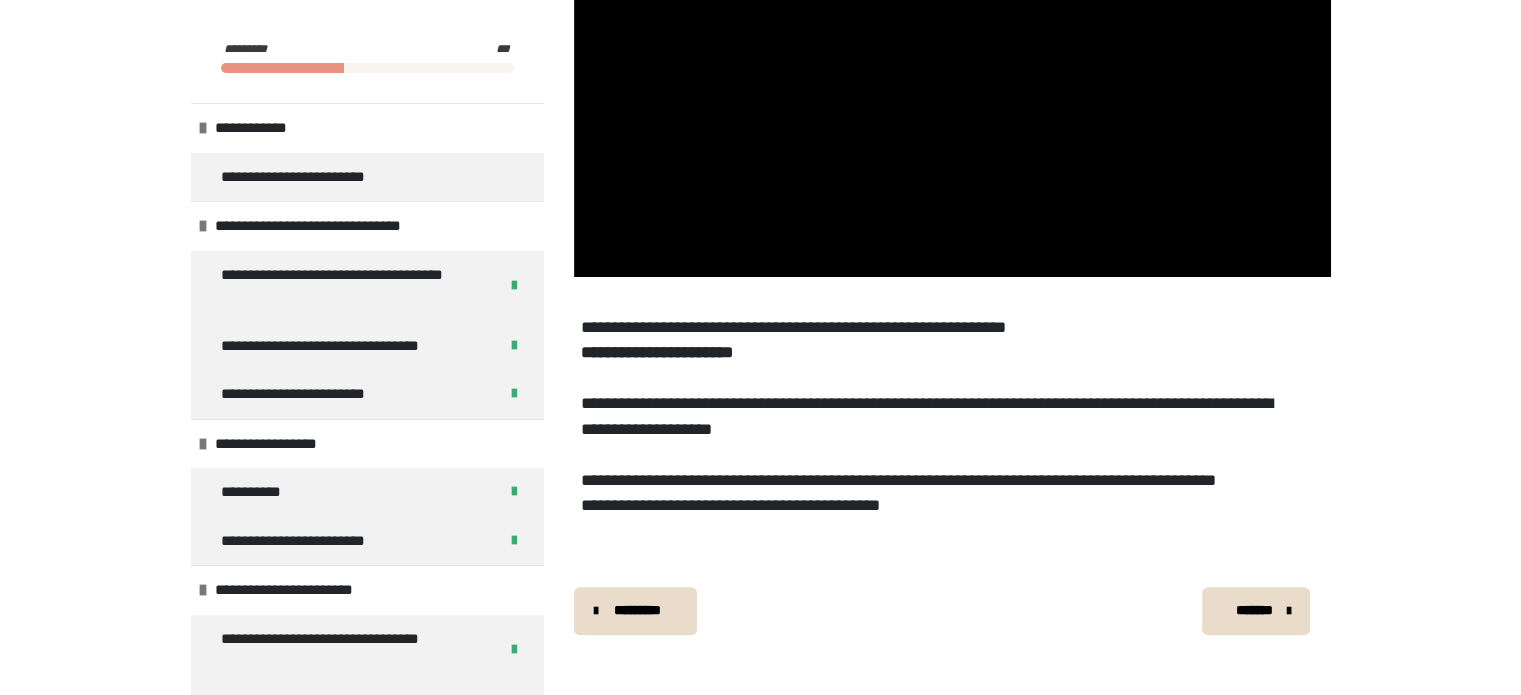 click on "*******" at bounding box center [1256, 611] 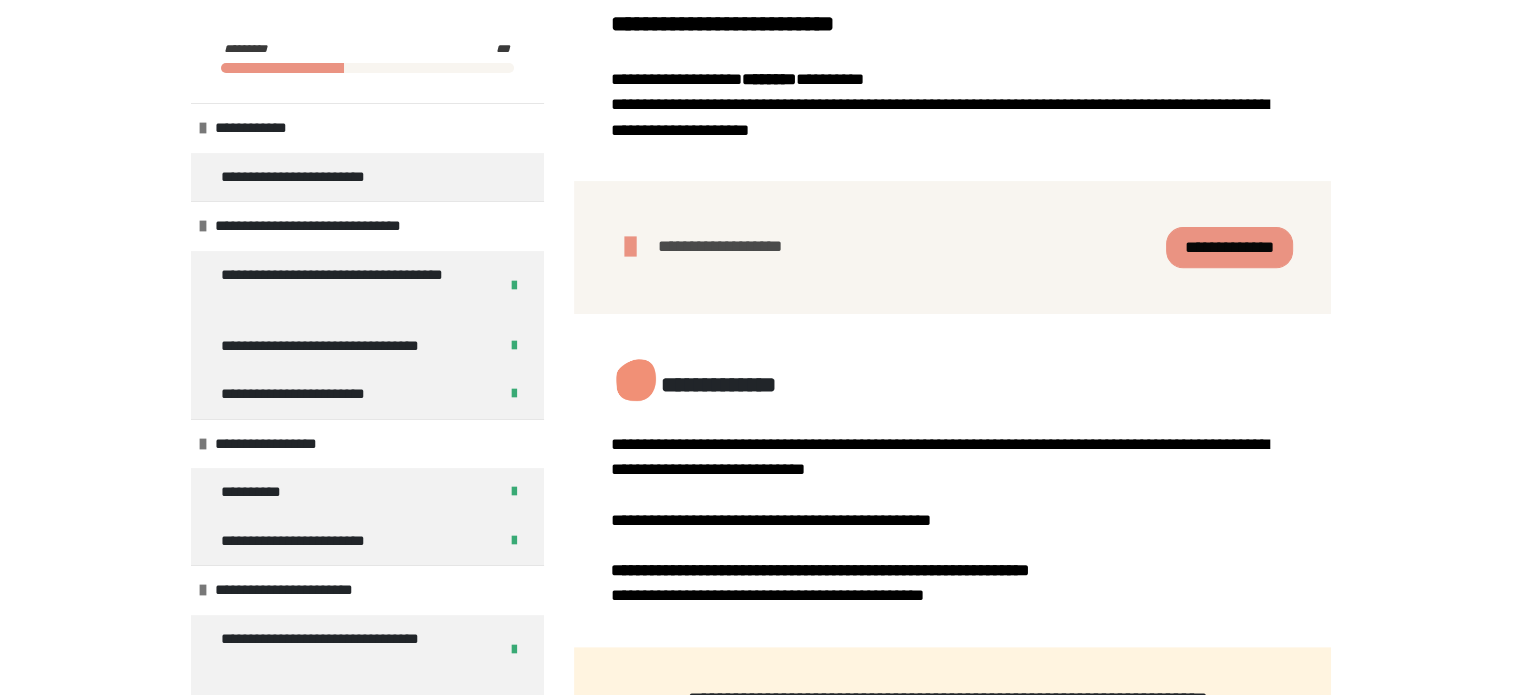 scroll, scrollTop: 699, scrollLeft: 0, axis: vertical 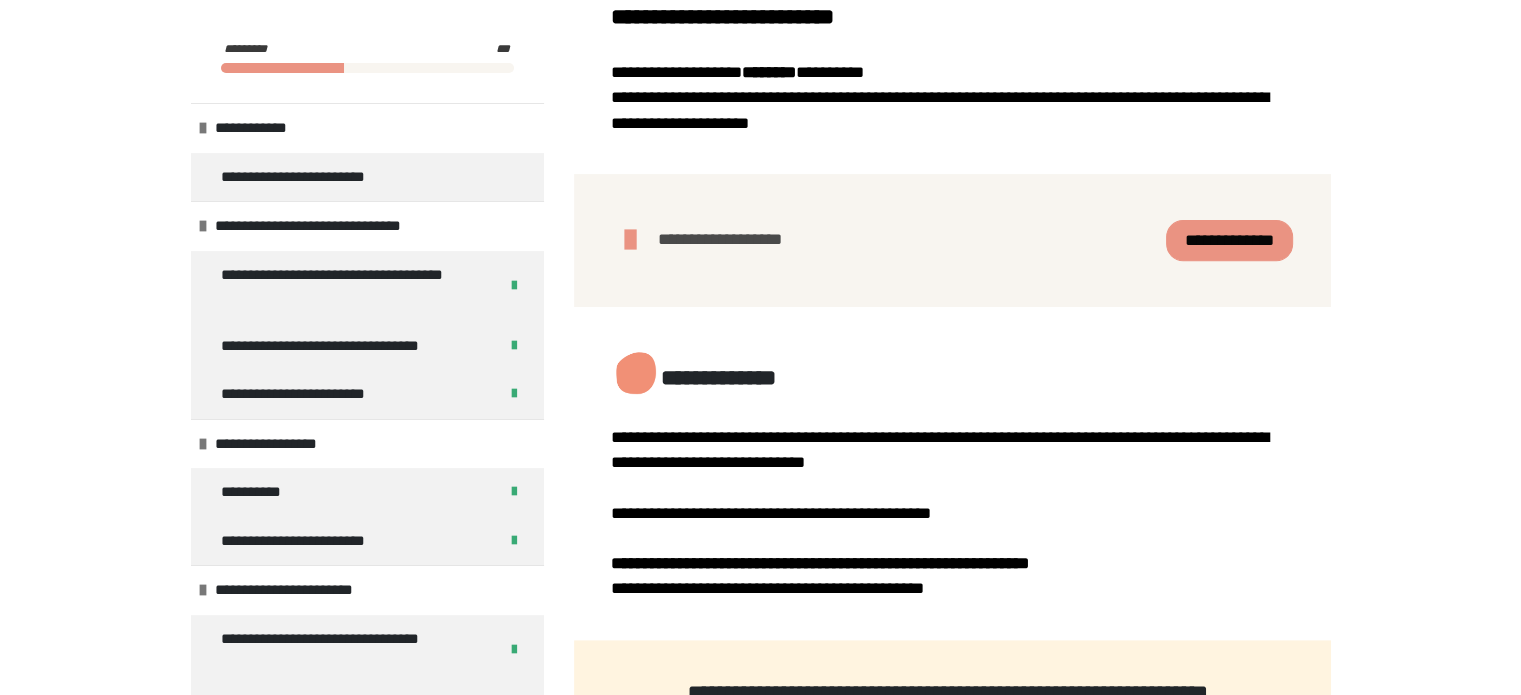 click on "**********" at bounding box center [1229, 240] 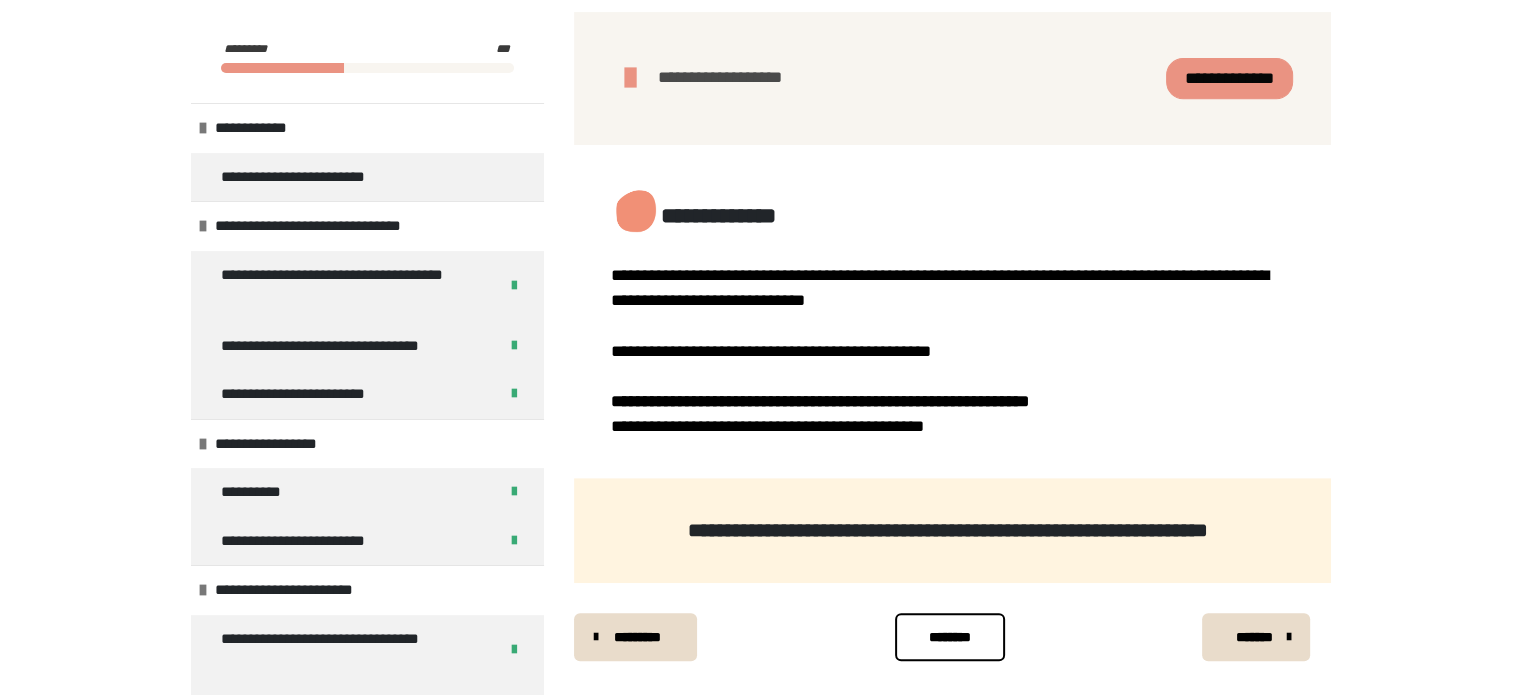 scroll, scrollTop: 888, scrollLeft: 0, axis: vertical 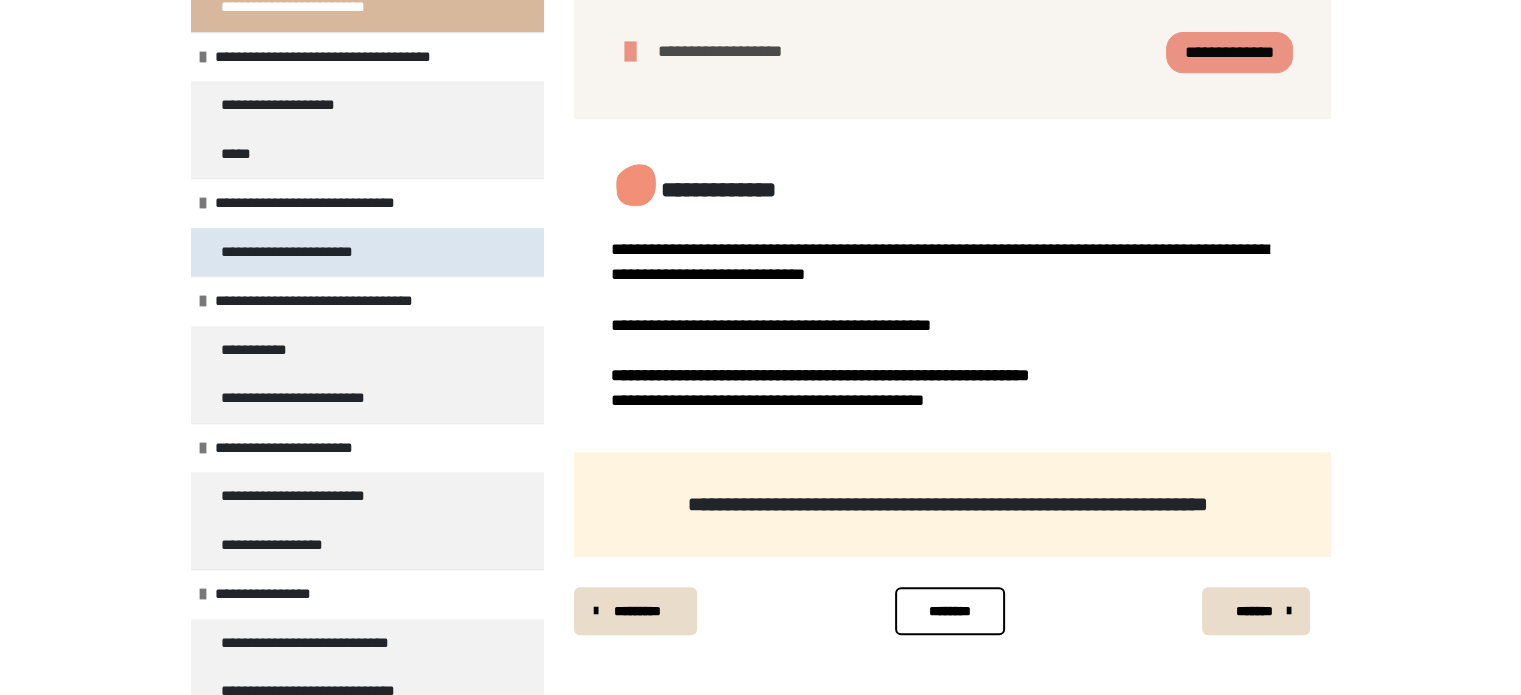 click on "**********" at bounding box center (367, 252) 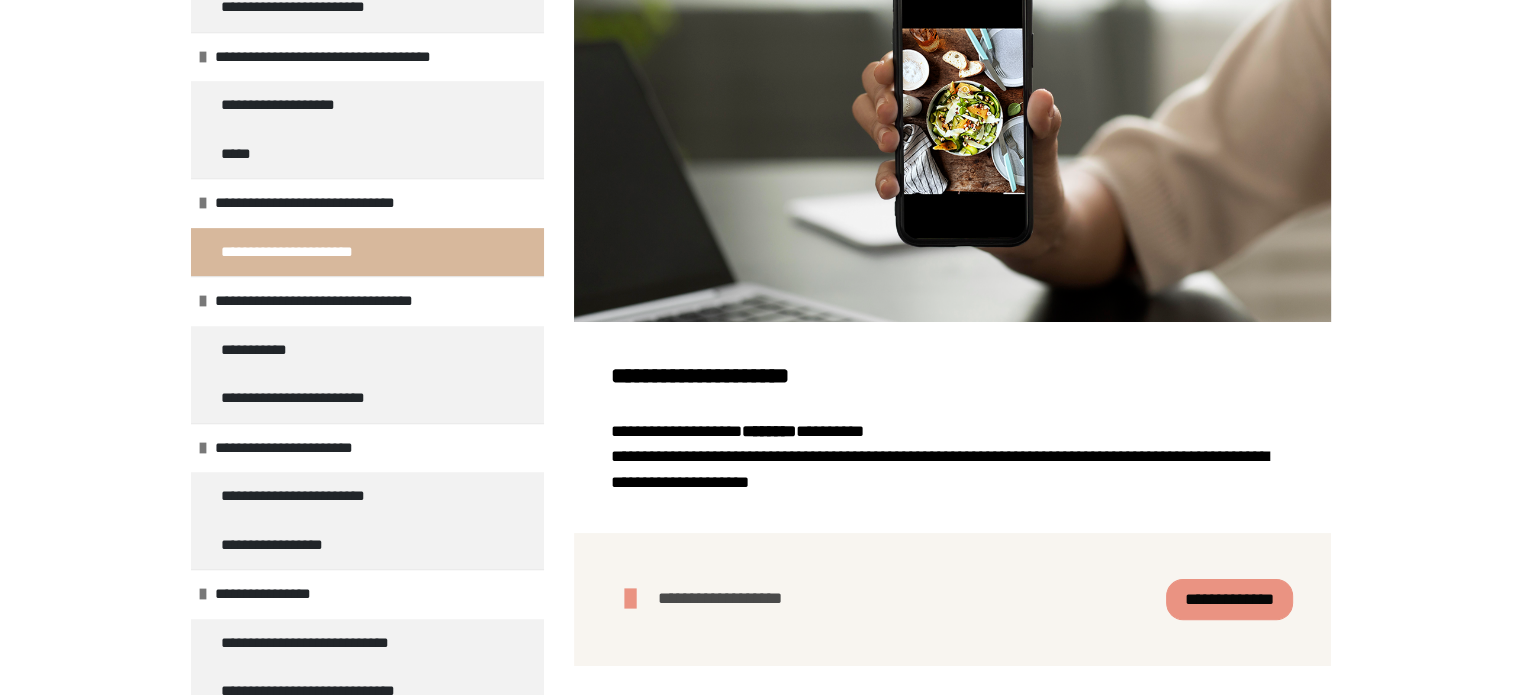 scroll, scrollTop: 199, scrollLeft: 0, axis: vertical 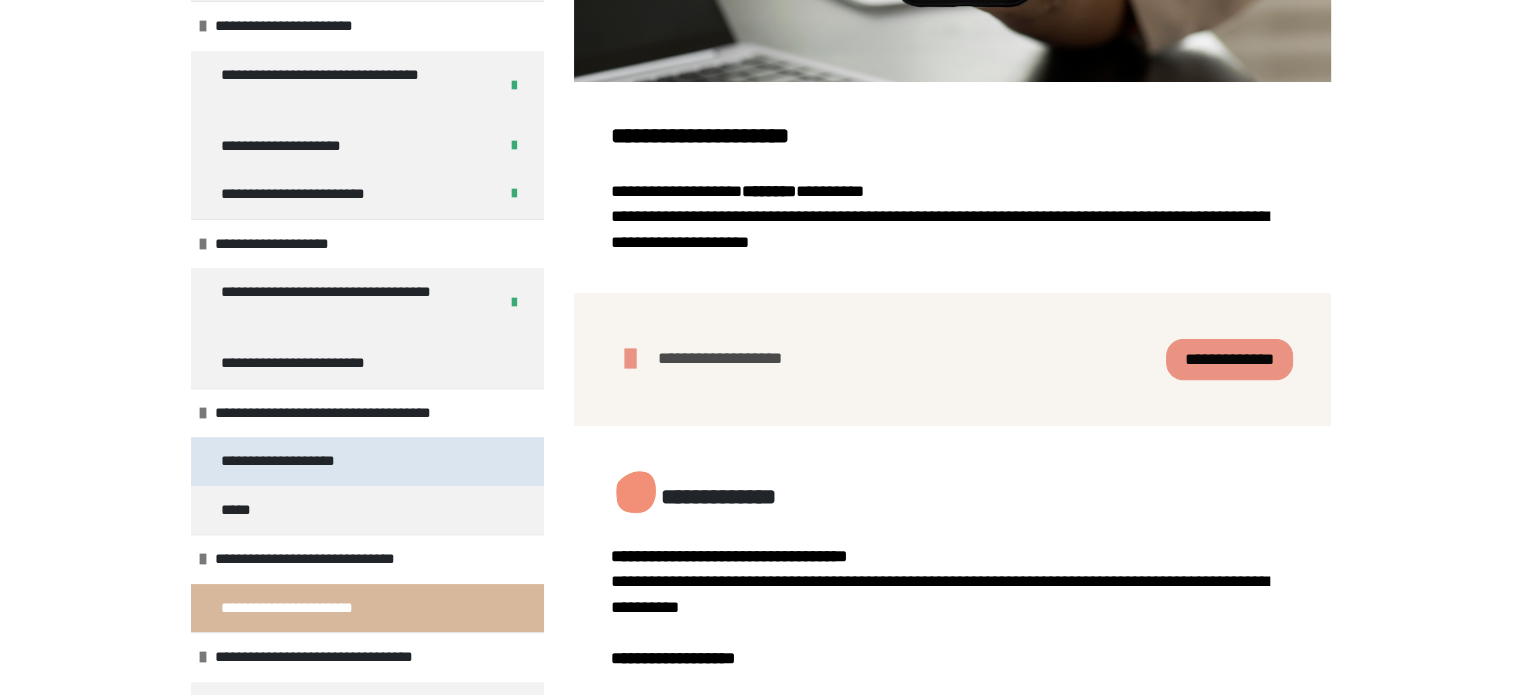 click on "**********" at bounding box center (367, 461) 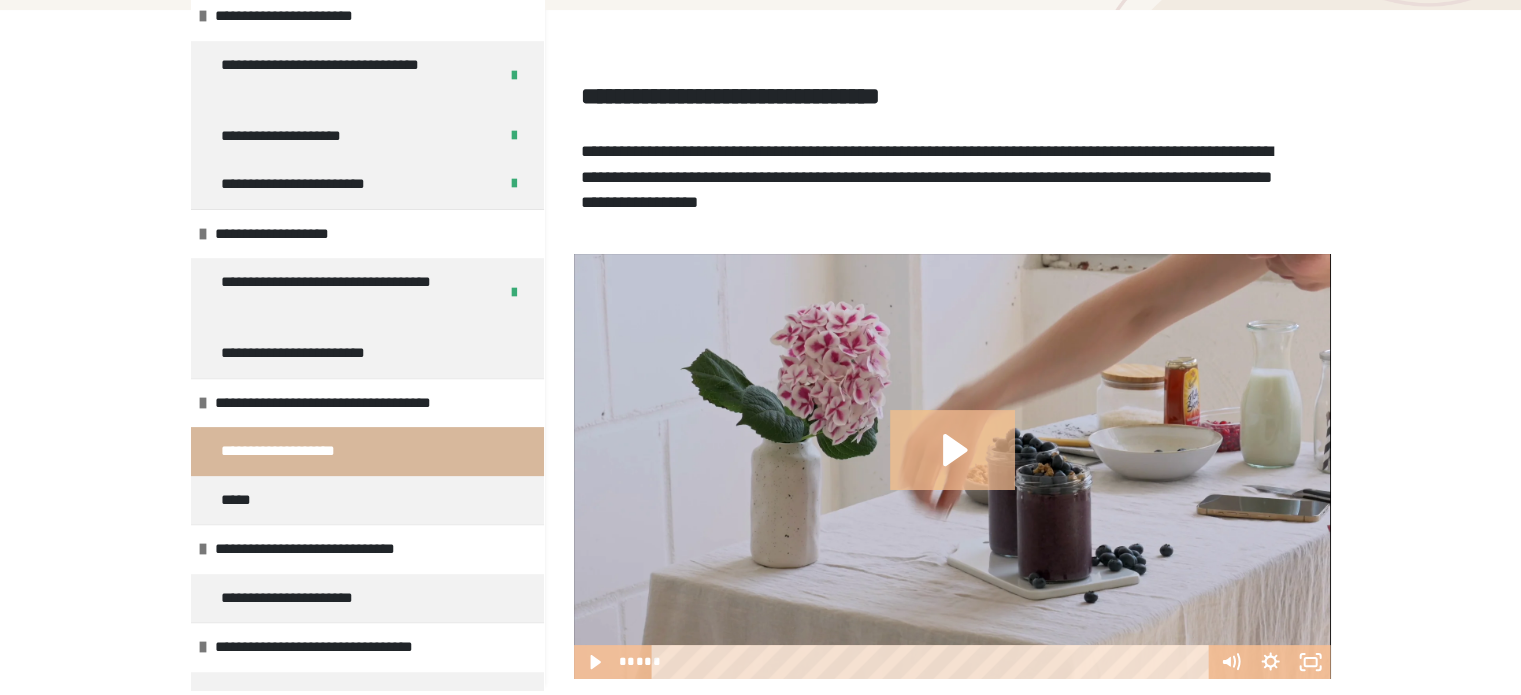 scroll, scrollTop: 33, scrollLeft: 0, axis: vertical 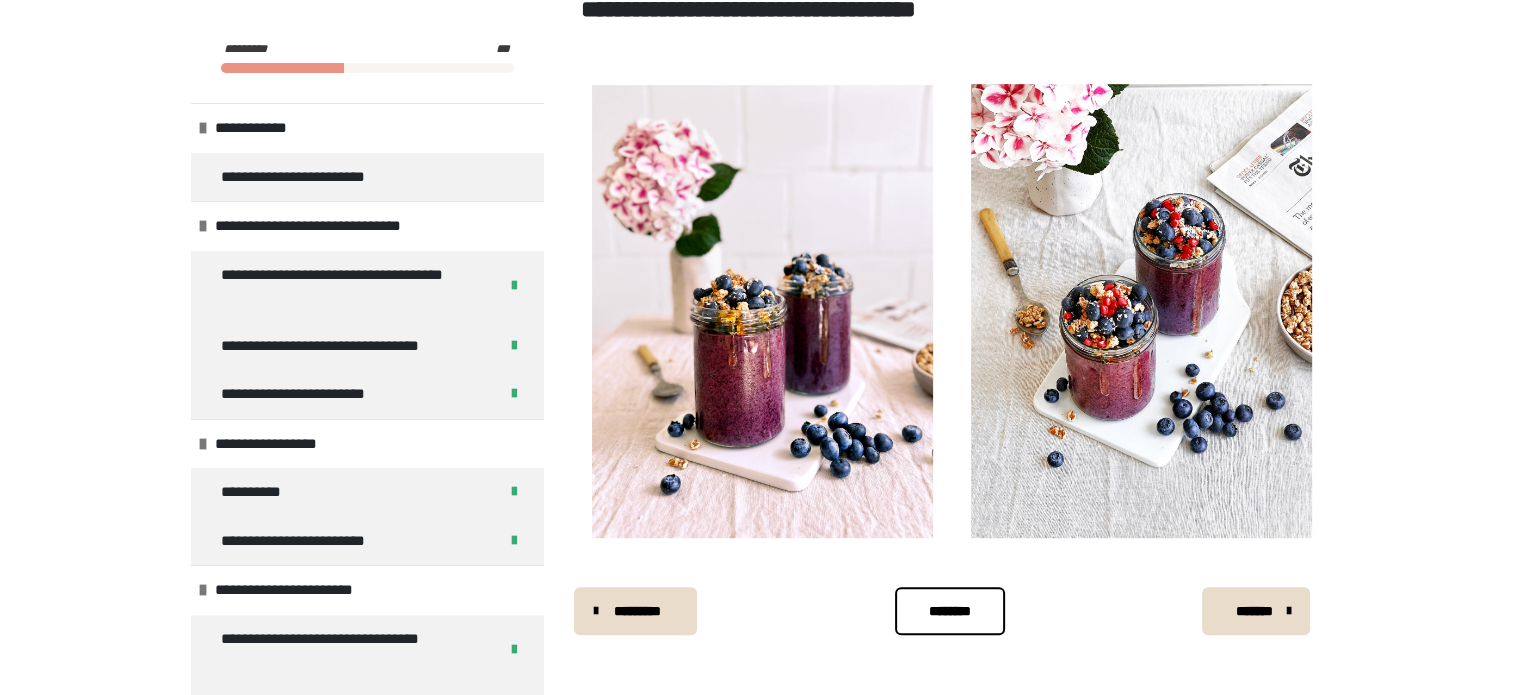 click on "*******" at bounding box center [1254, 611] 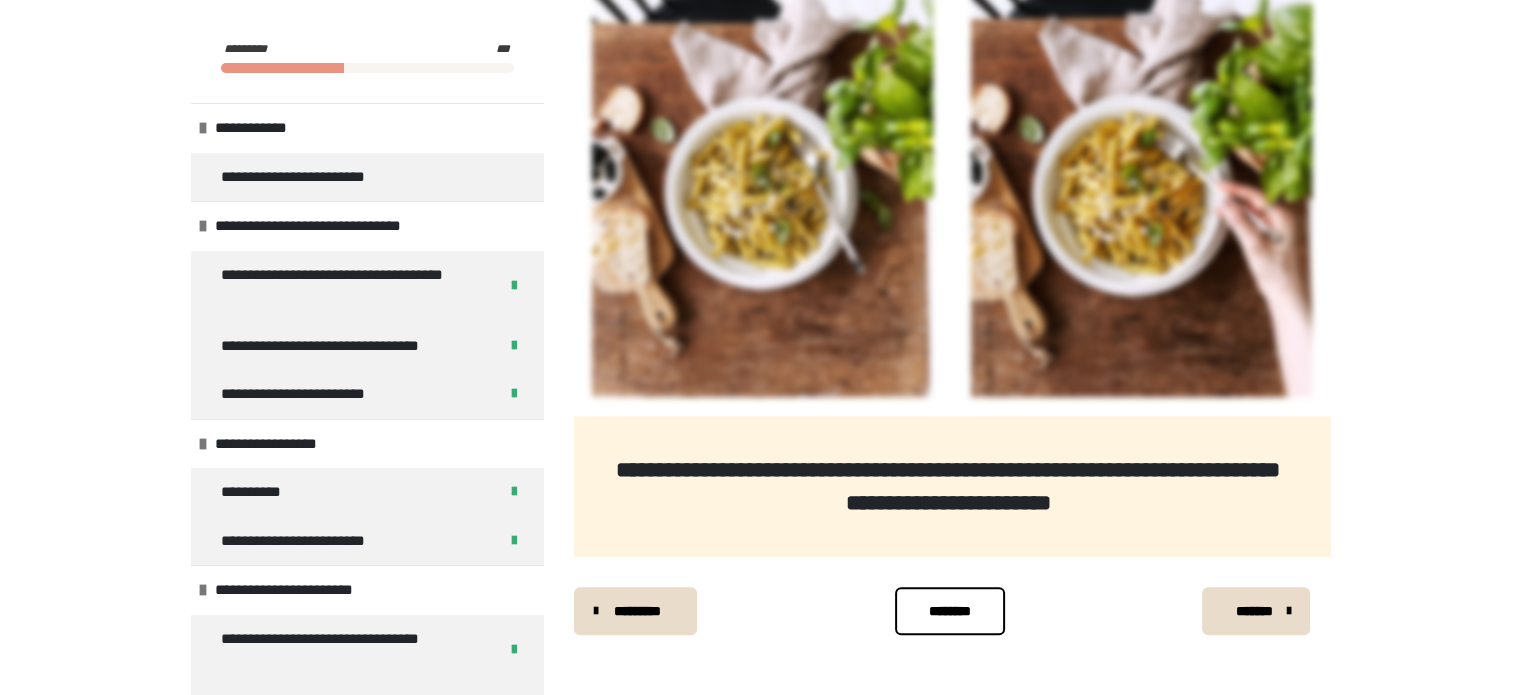scroll, scrollTop: 356, scrollLeft: 0, axis: vertical 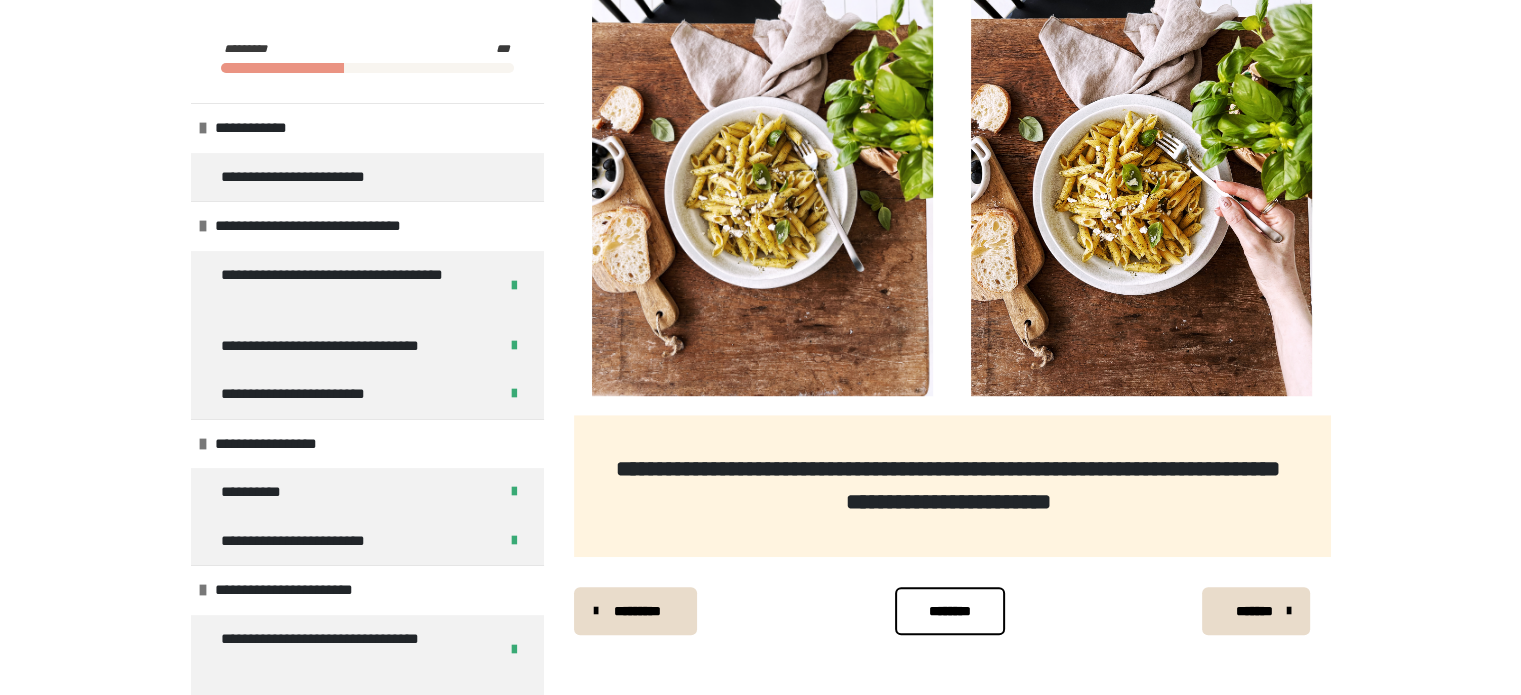 click on "*******" at bounding box center (1254, 611) 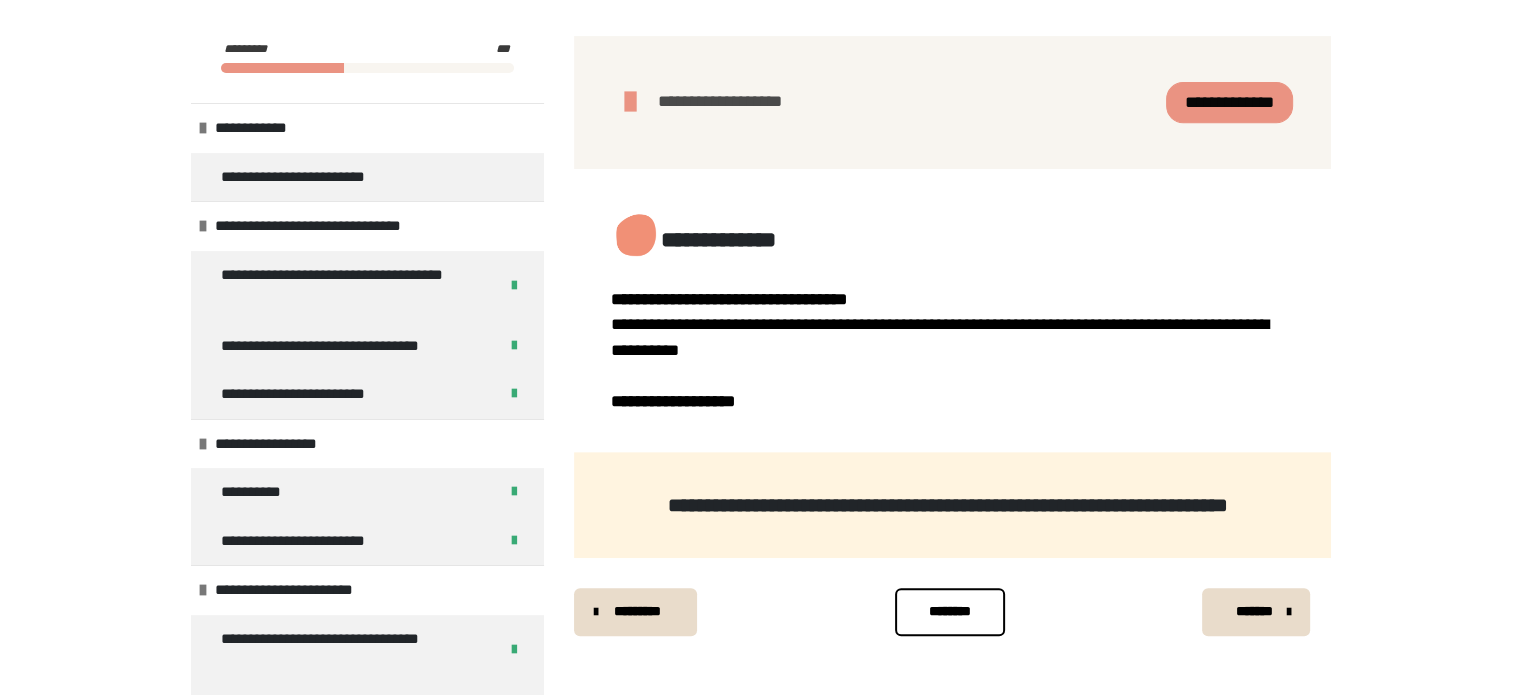 scroll, scrollTop: 868, scrollLeft: 0, axis: vertical 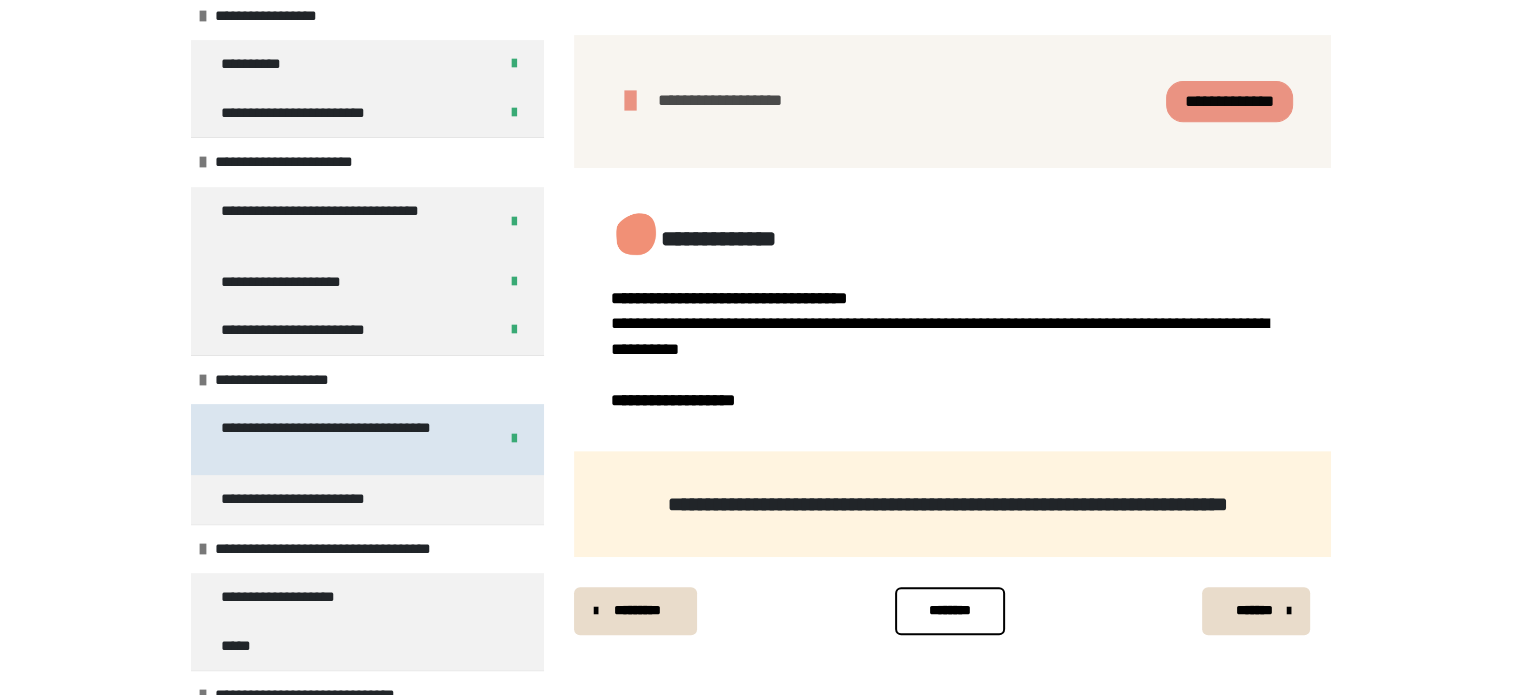 click on "**********" at bounding box center (344, 439) 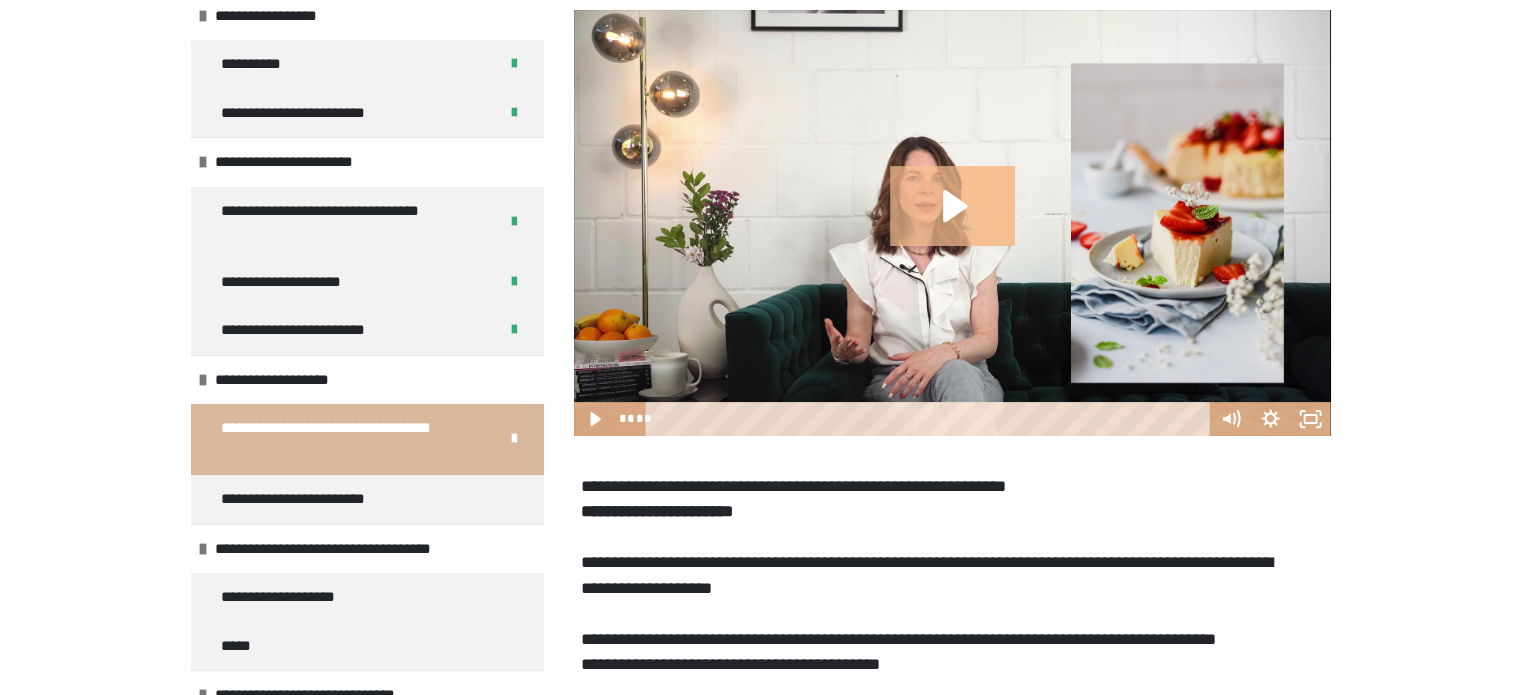 scroll, scrollTop: 489, scrollLeft: 0, axis: vertical 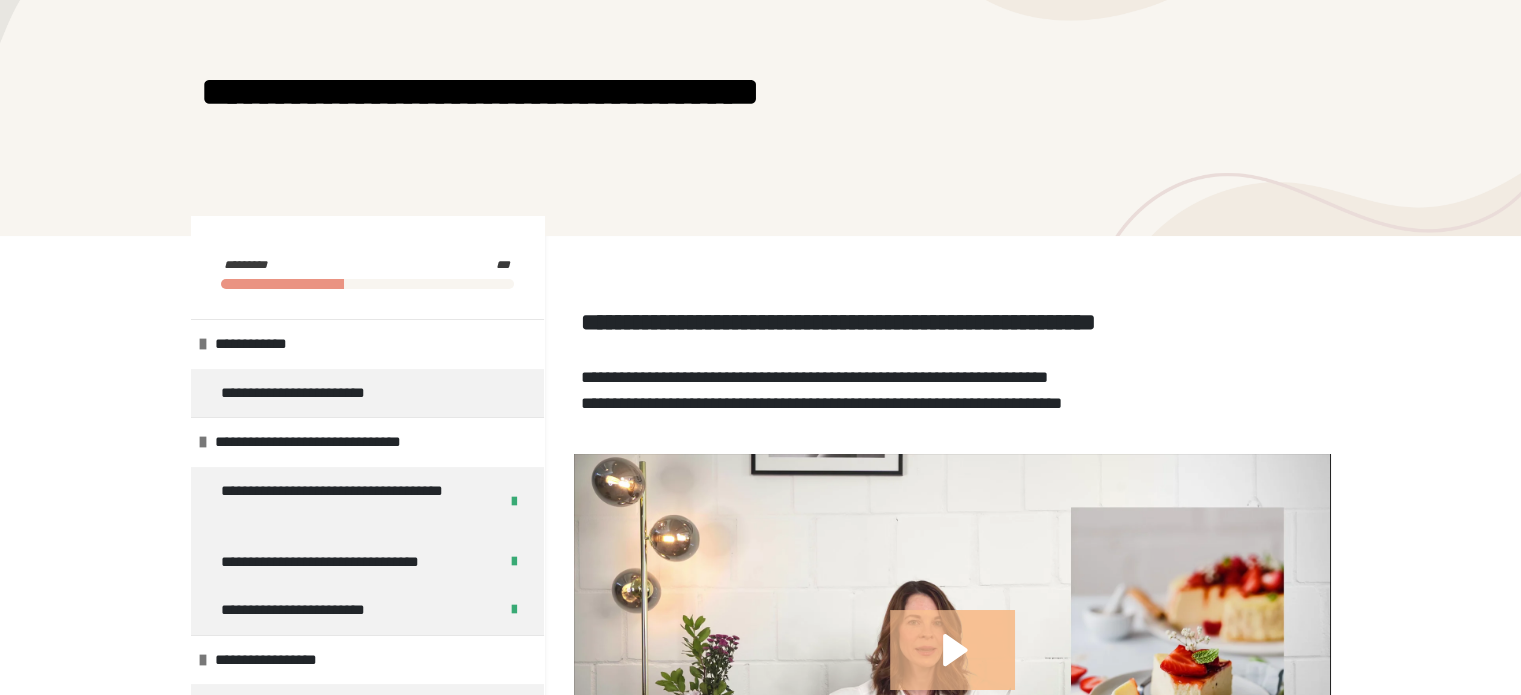 click on "**********" at bounding box center (761, 89) 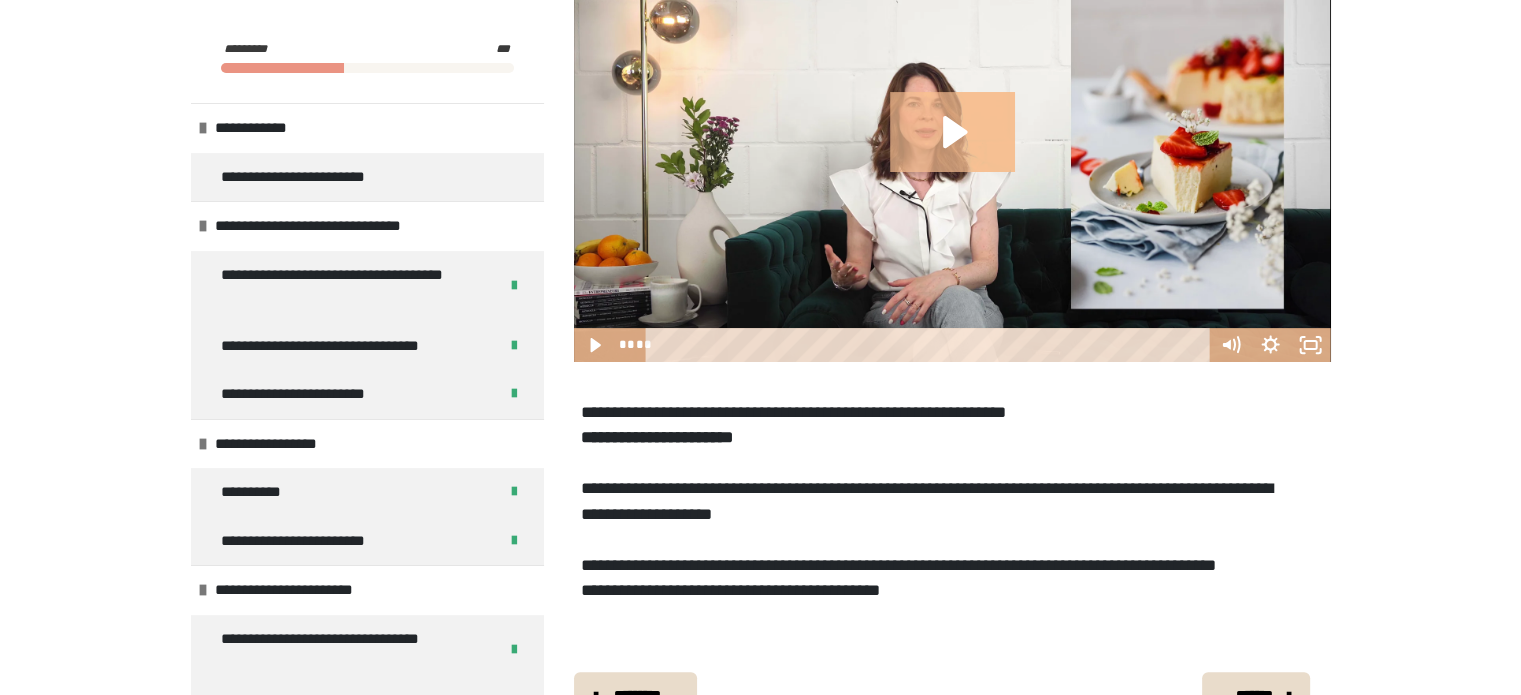 scroll, scrollTop: 550, scrollLeft: 0, axis: vertical 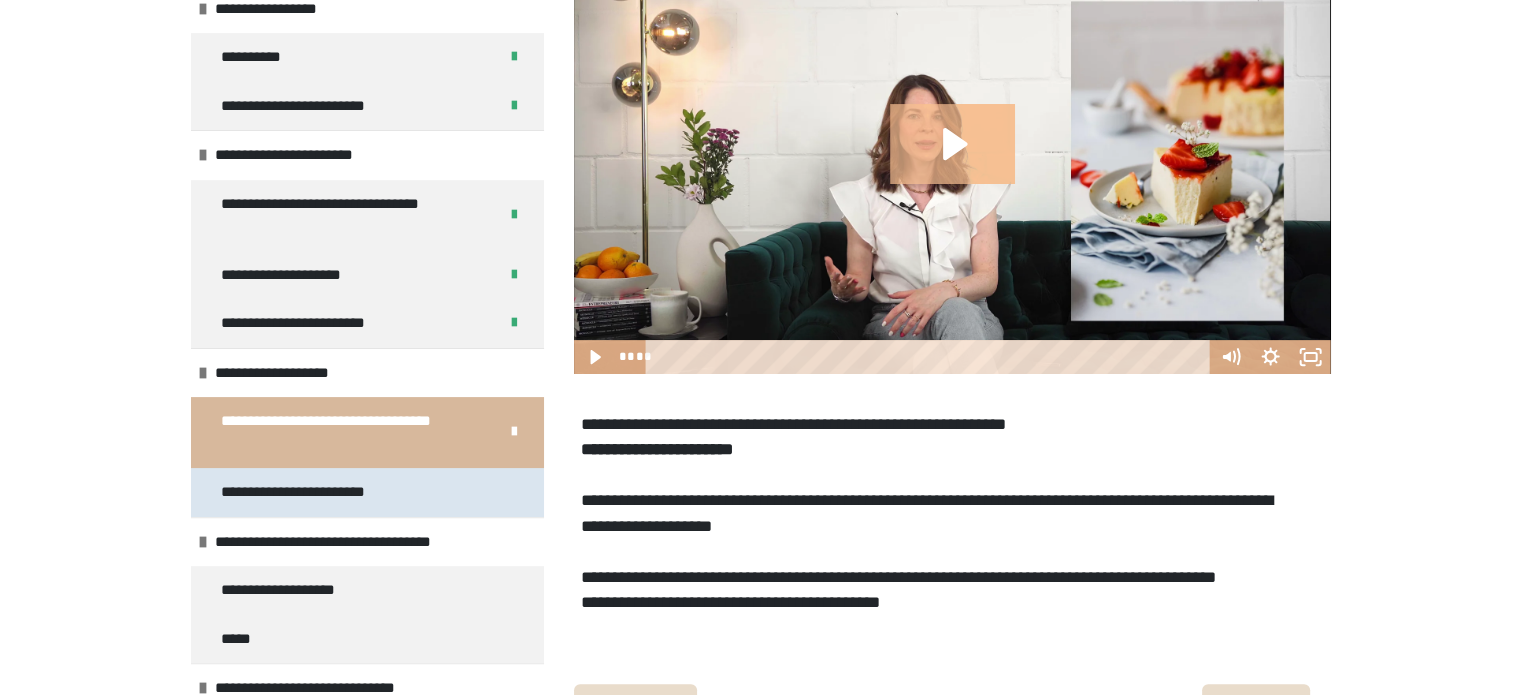 click on "**********" at bounding box center (316, 492) 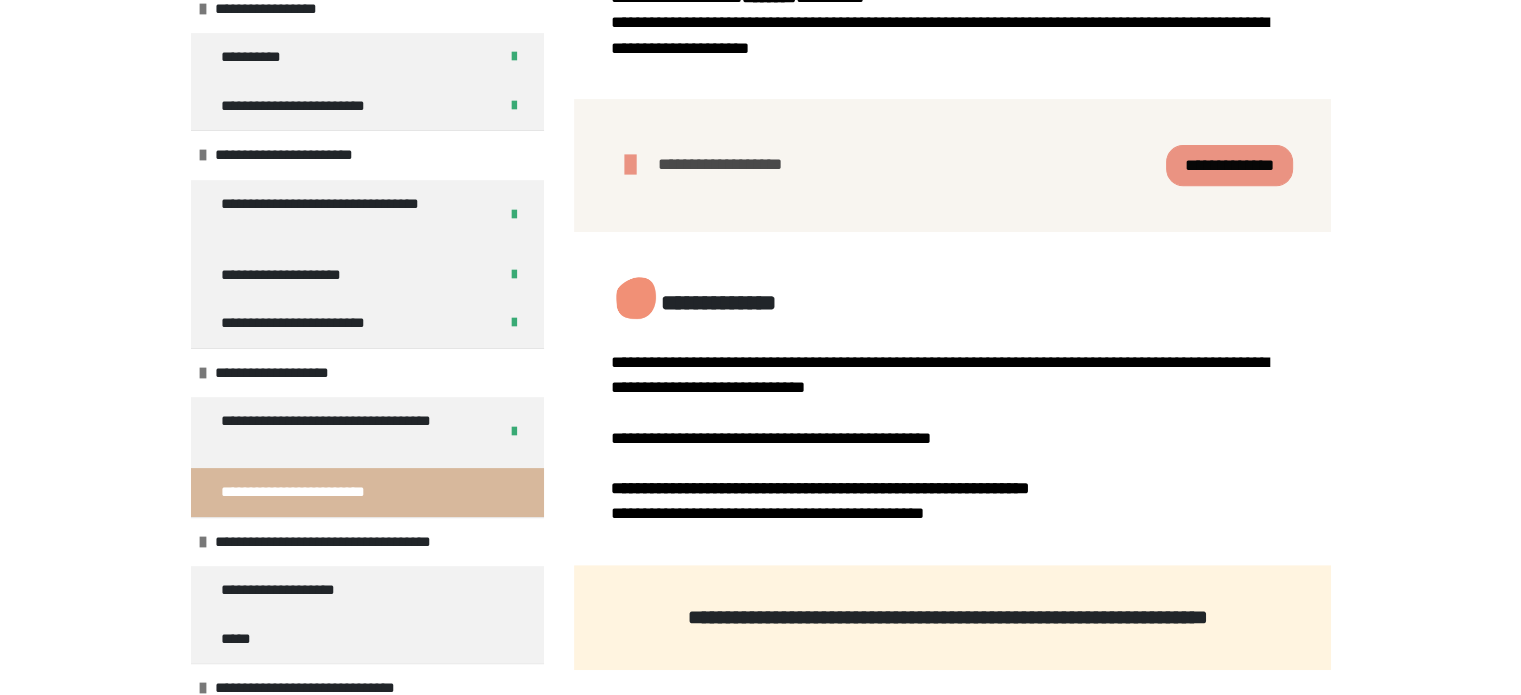 scroll, scrollTop: 796, scrollLeft: 0, axis: vertical 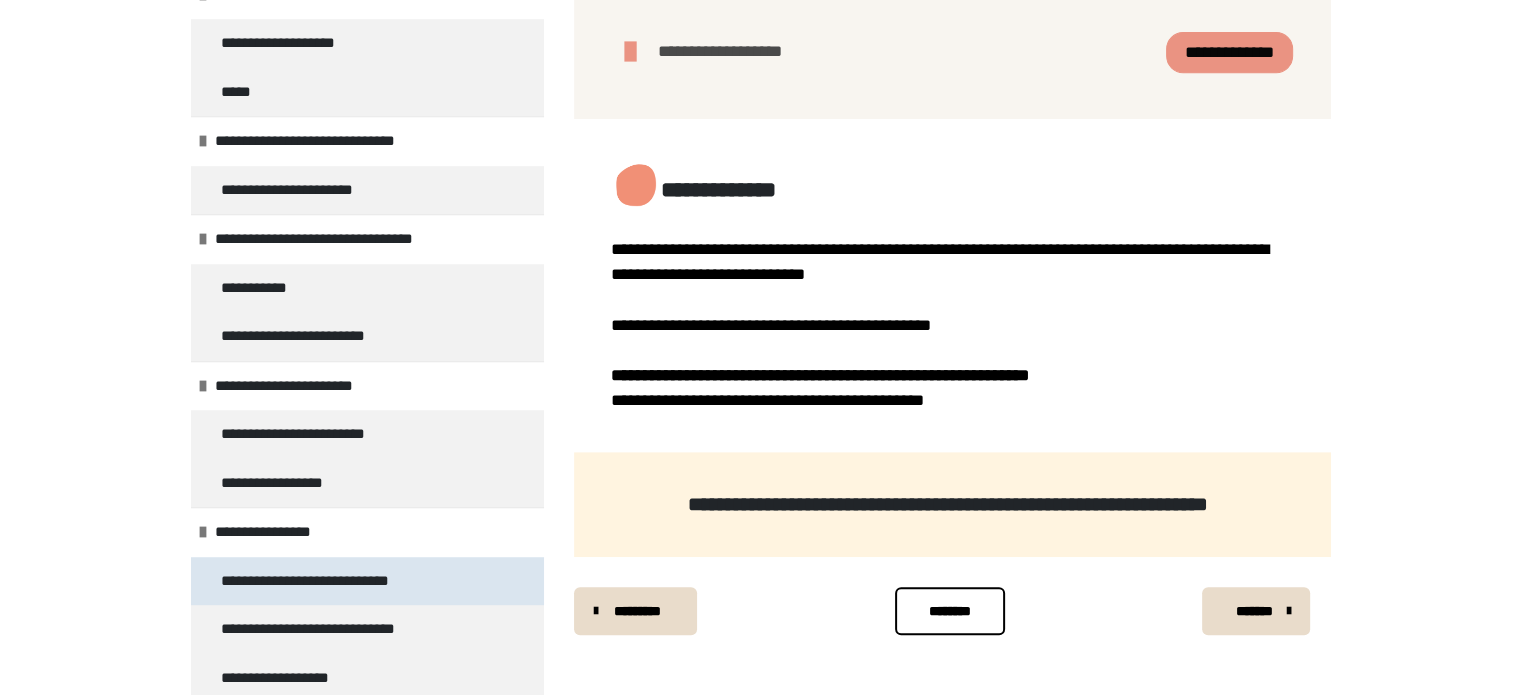 click on "**********" at bounding box center [367, 581] 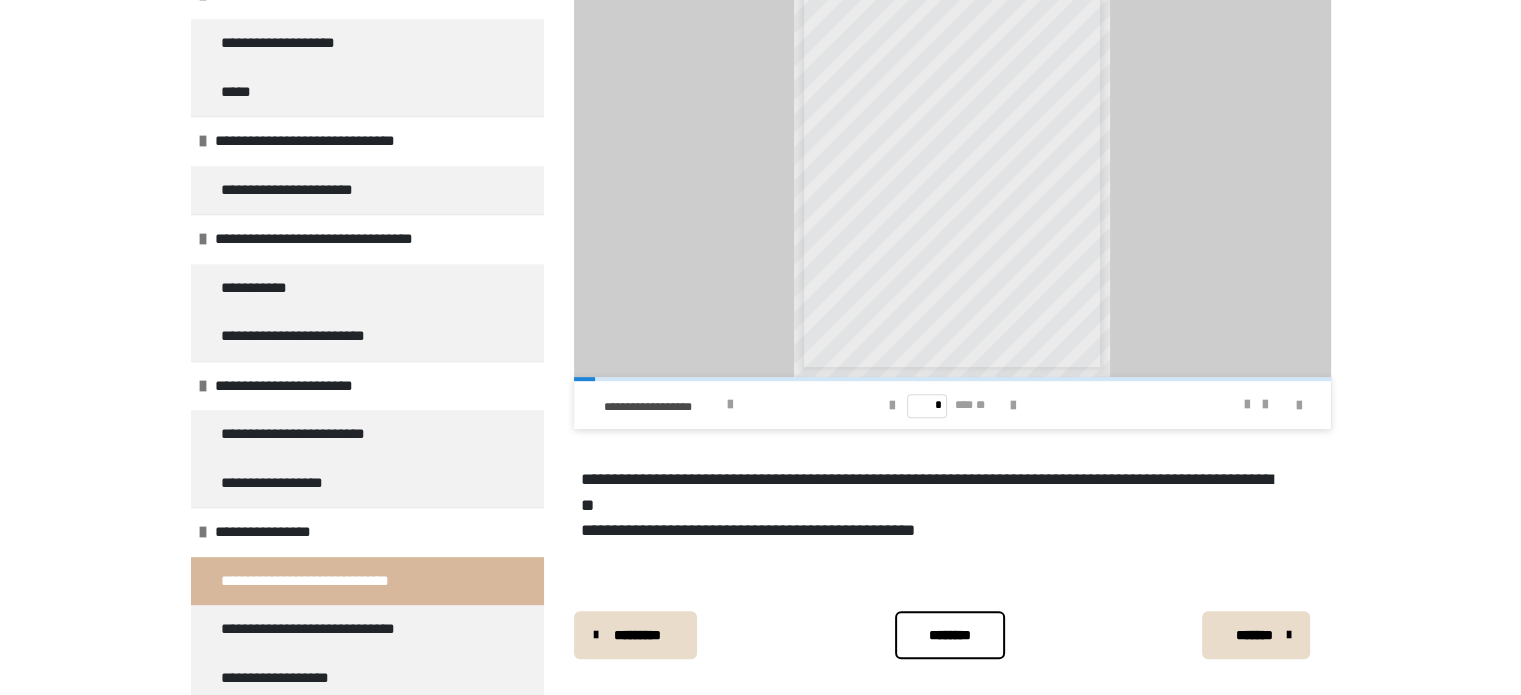 scroll, scrollTop: 768, scrollLeft: 0, axis: vertical 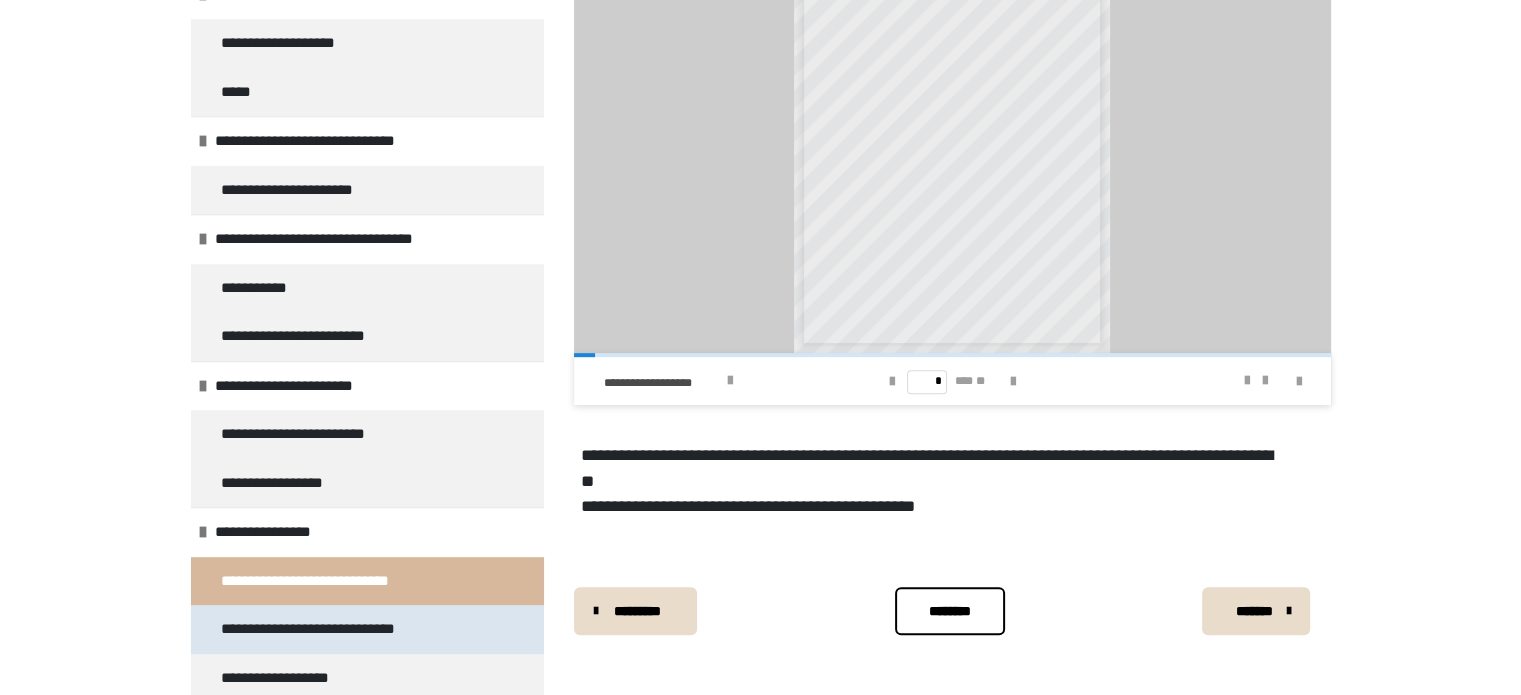 click on "**********" at bounding box center [367, 629] 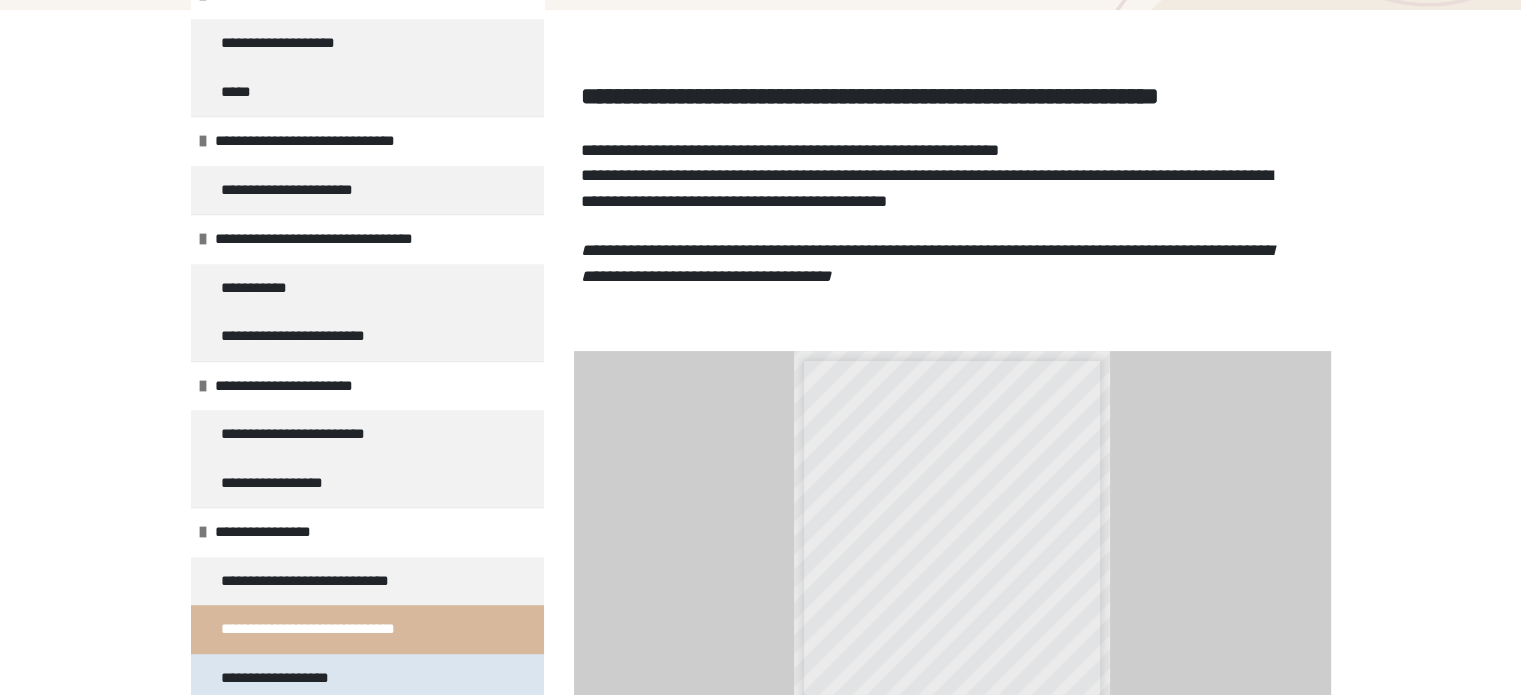 click on "**********" at bounding box center [367, 678] 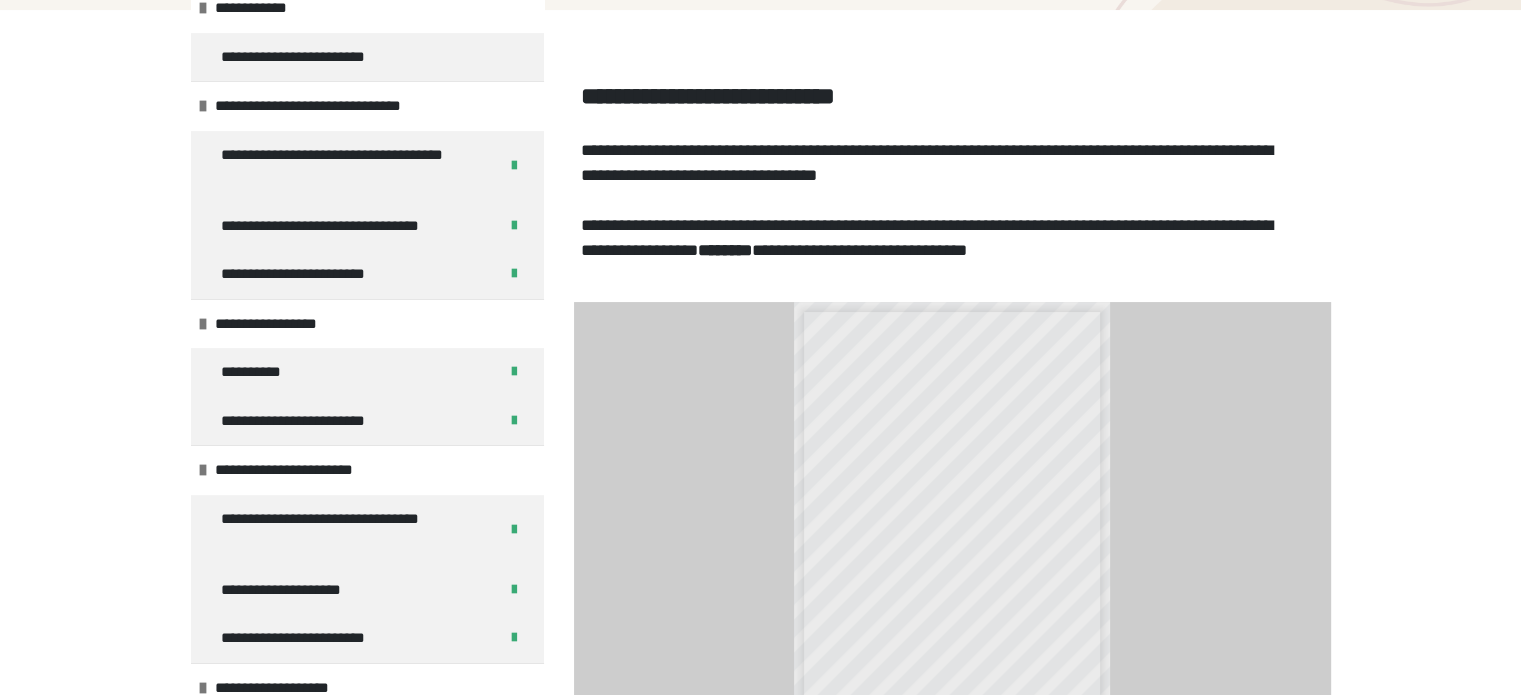 scroll, scrollTop: 110, scrollLeft: 0, axis: vertical 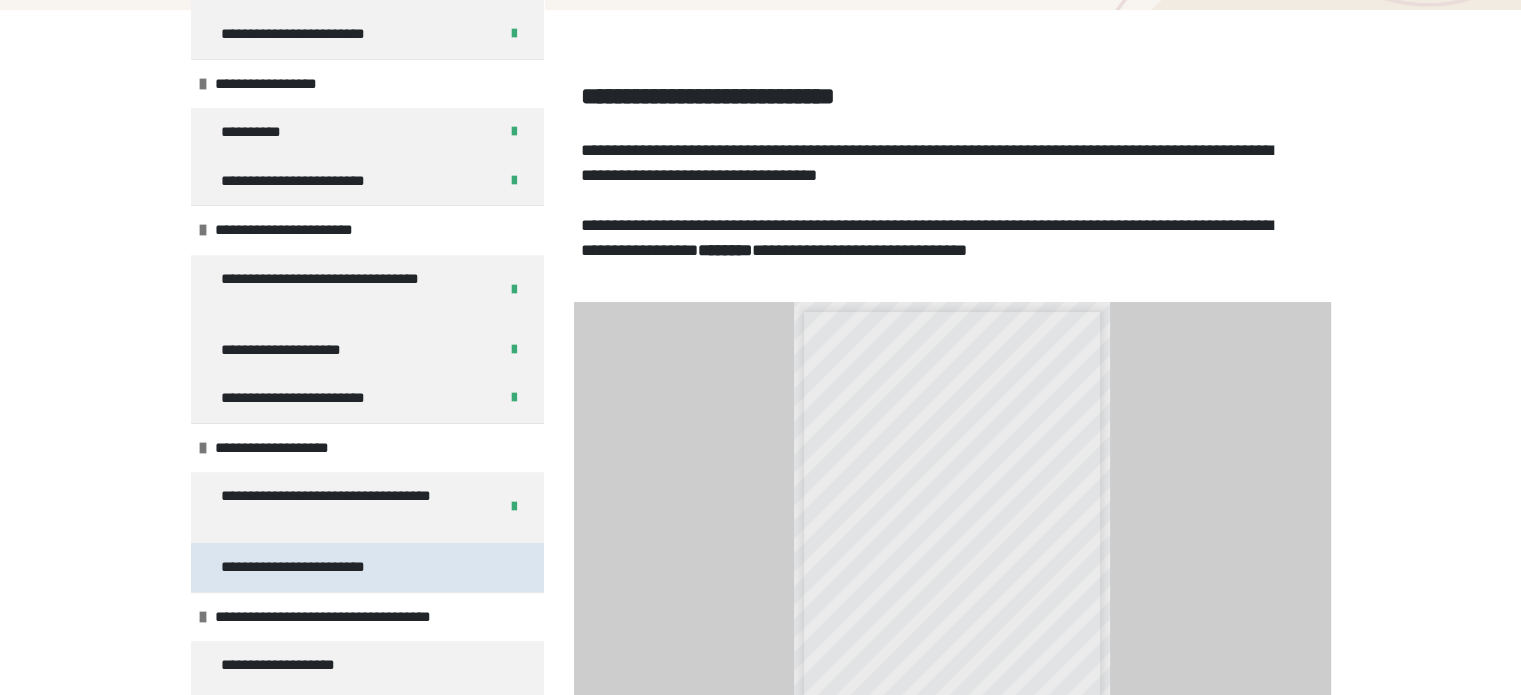 click on "**********" at bounding box center [316, 567] 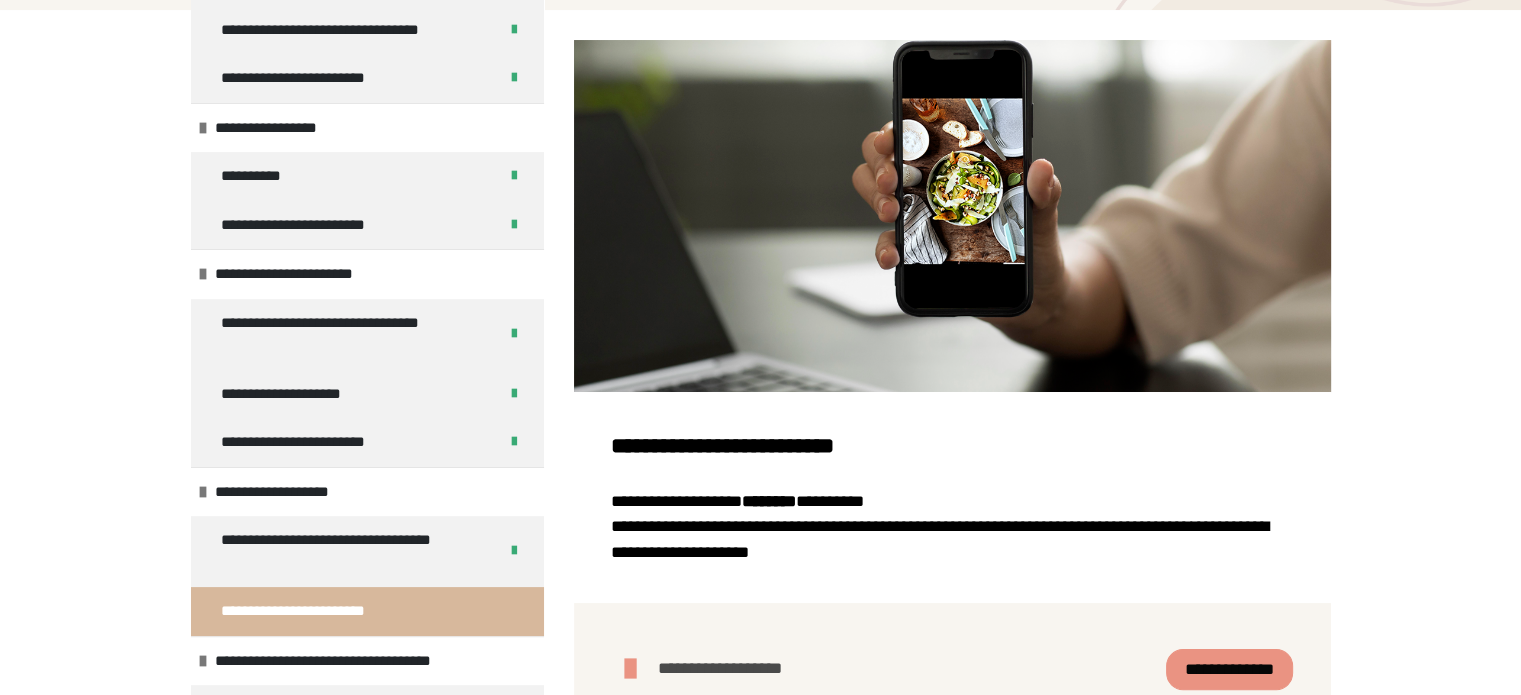 scroll, scrollTop: 310, scrollLeft: 0, axis: vertical 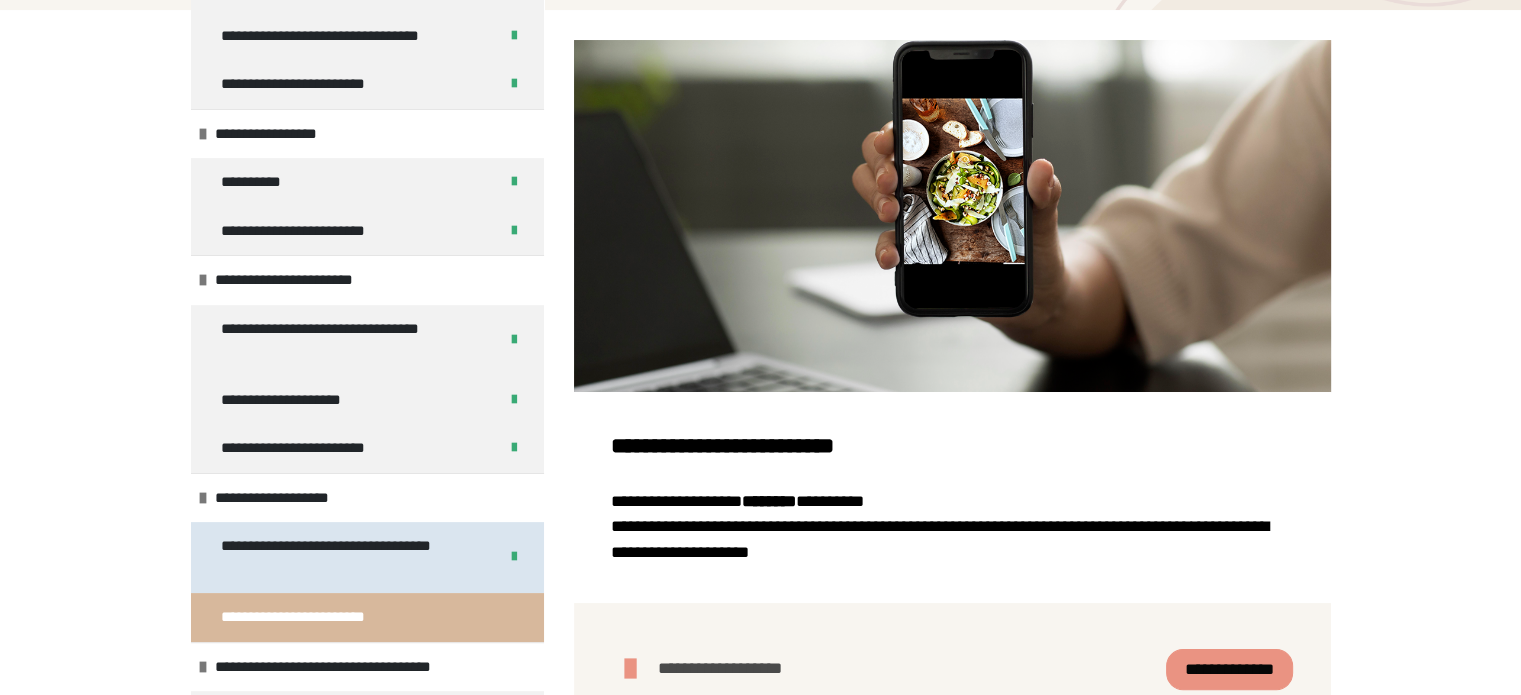 click on "**********" at bounding box center (344, 557) 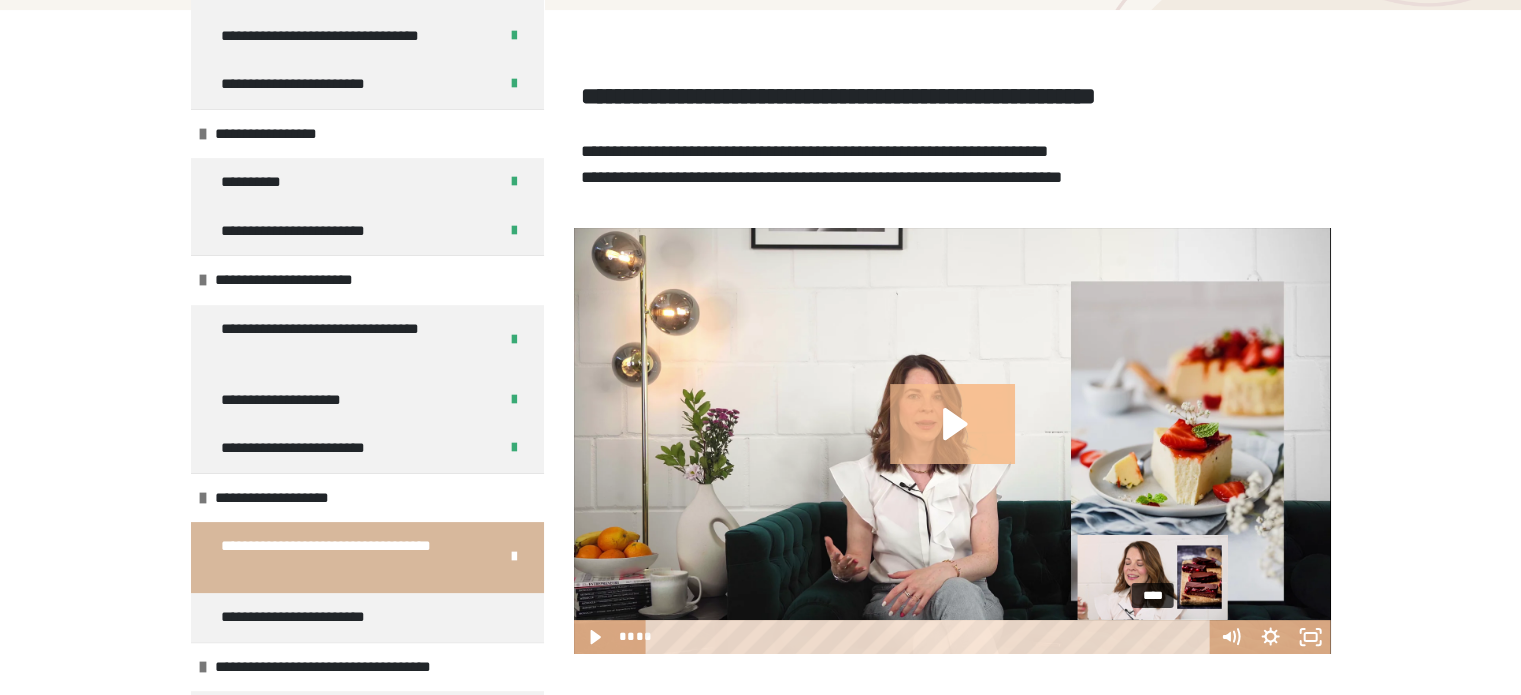 click on "****" at bounding box center [930, 637] 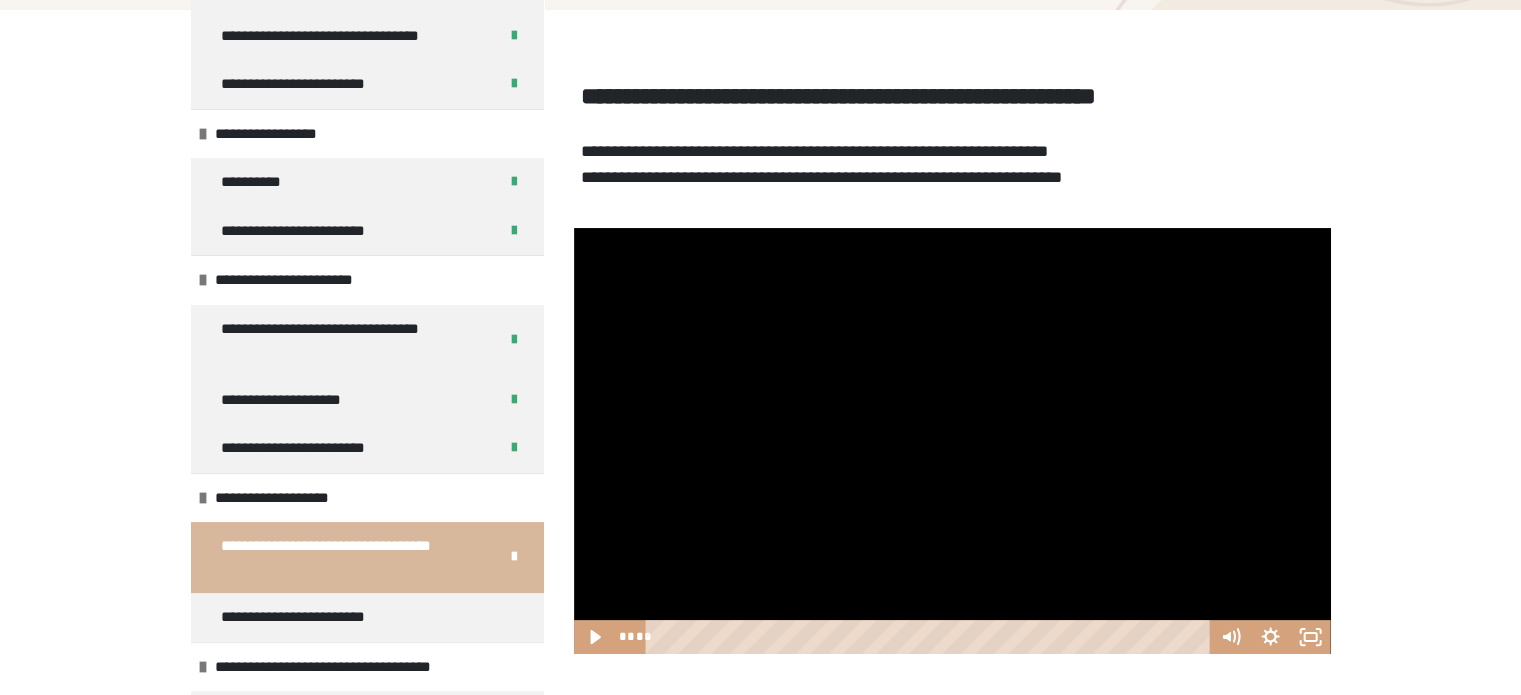 click at bounding box center [952, 441] 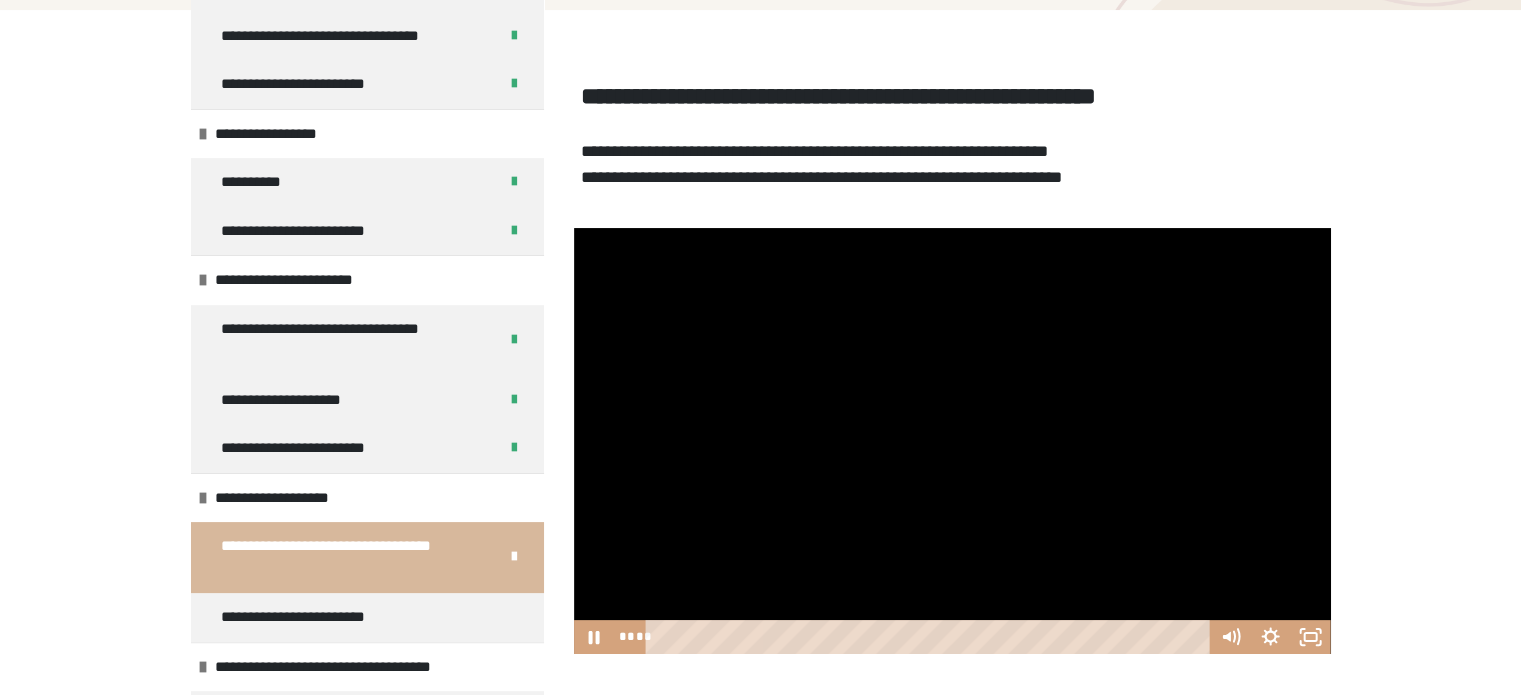 click at bounding box center (952, 441) 